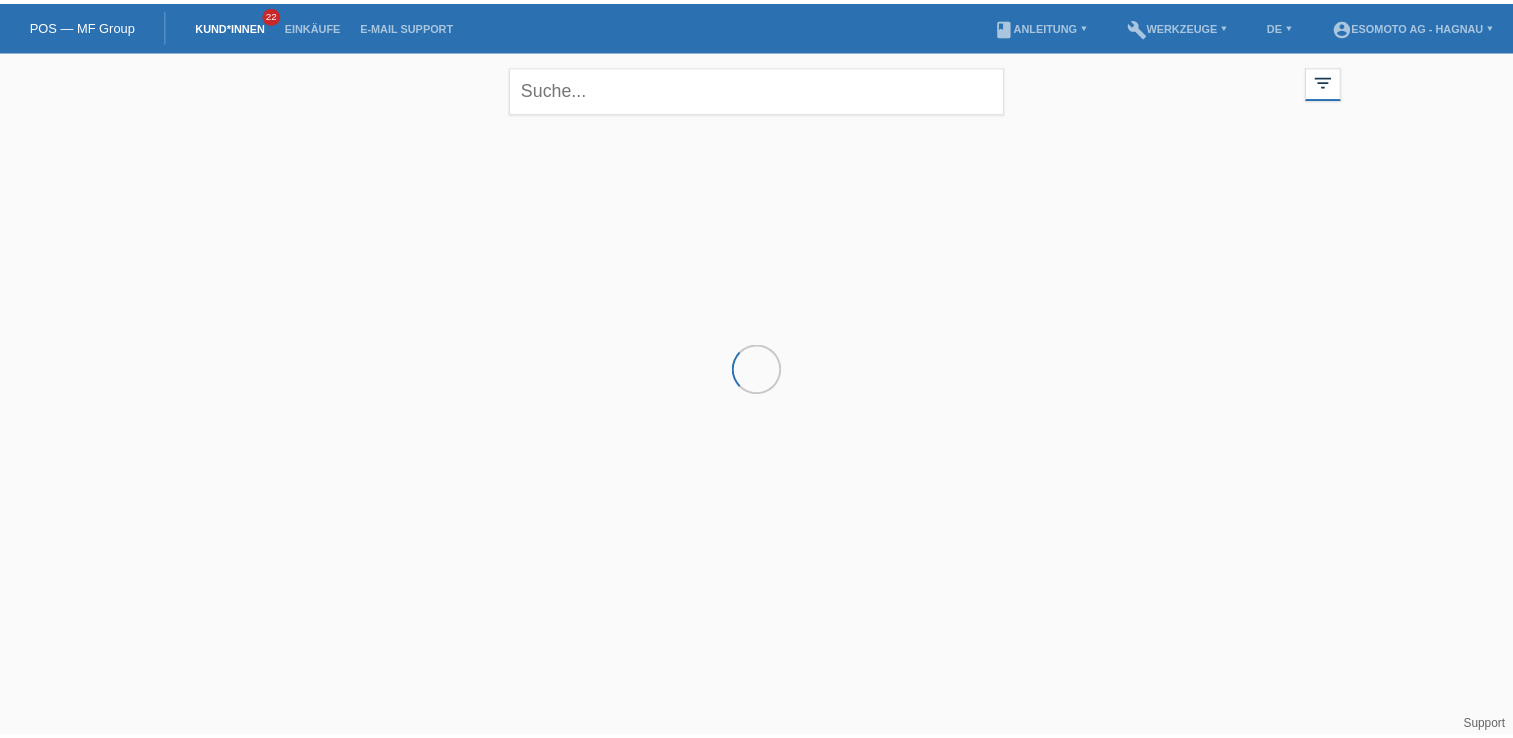 scroll, scrollTop: 0, scrollLeft: 0, axis: both 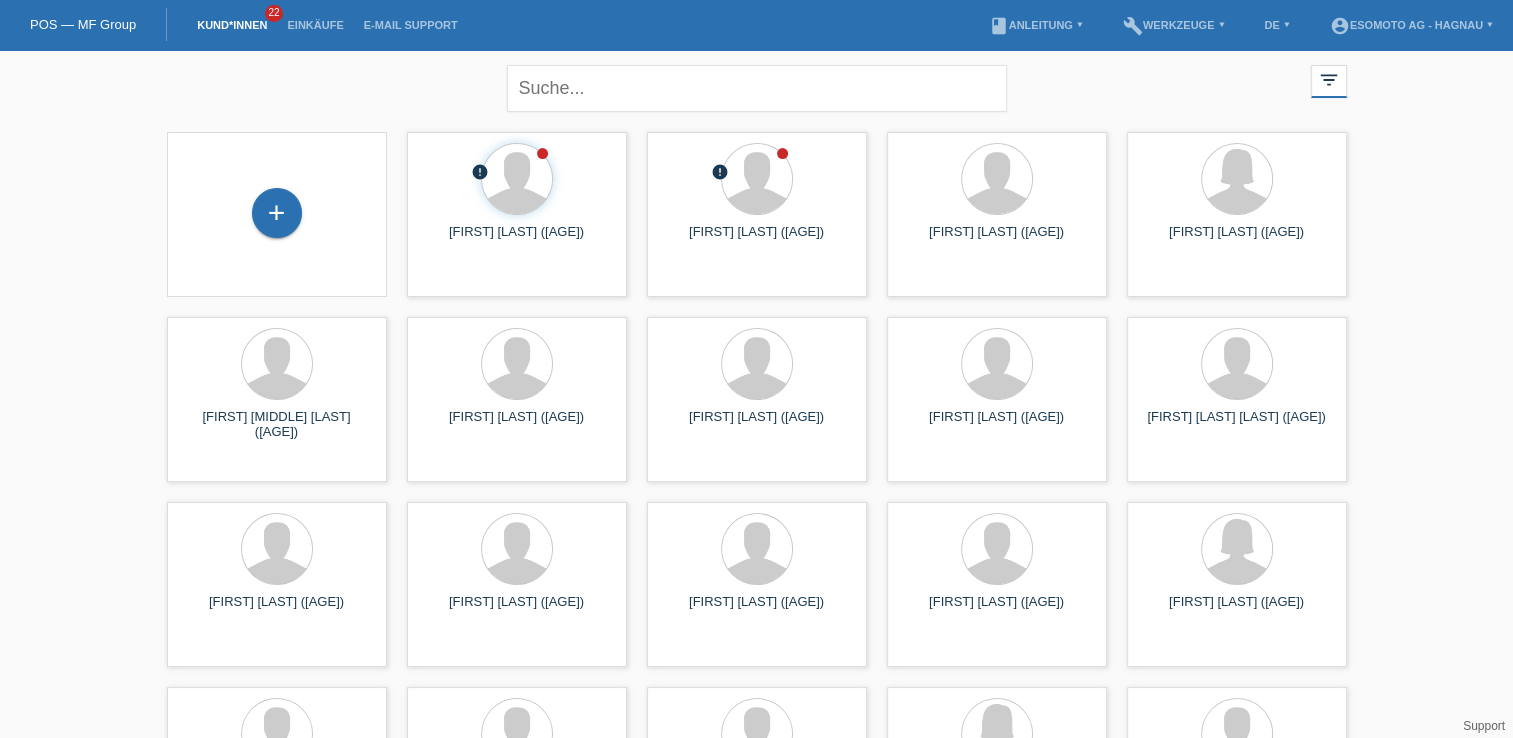 click on "+" at bounding box center (277, 214) 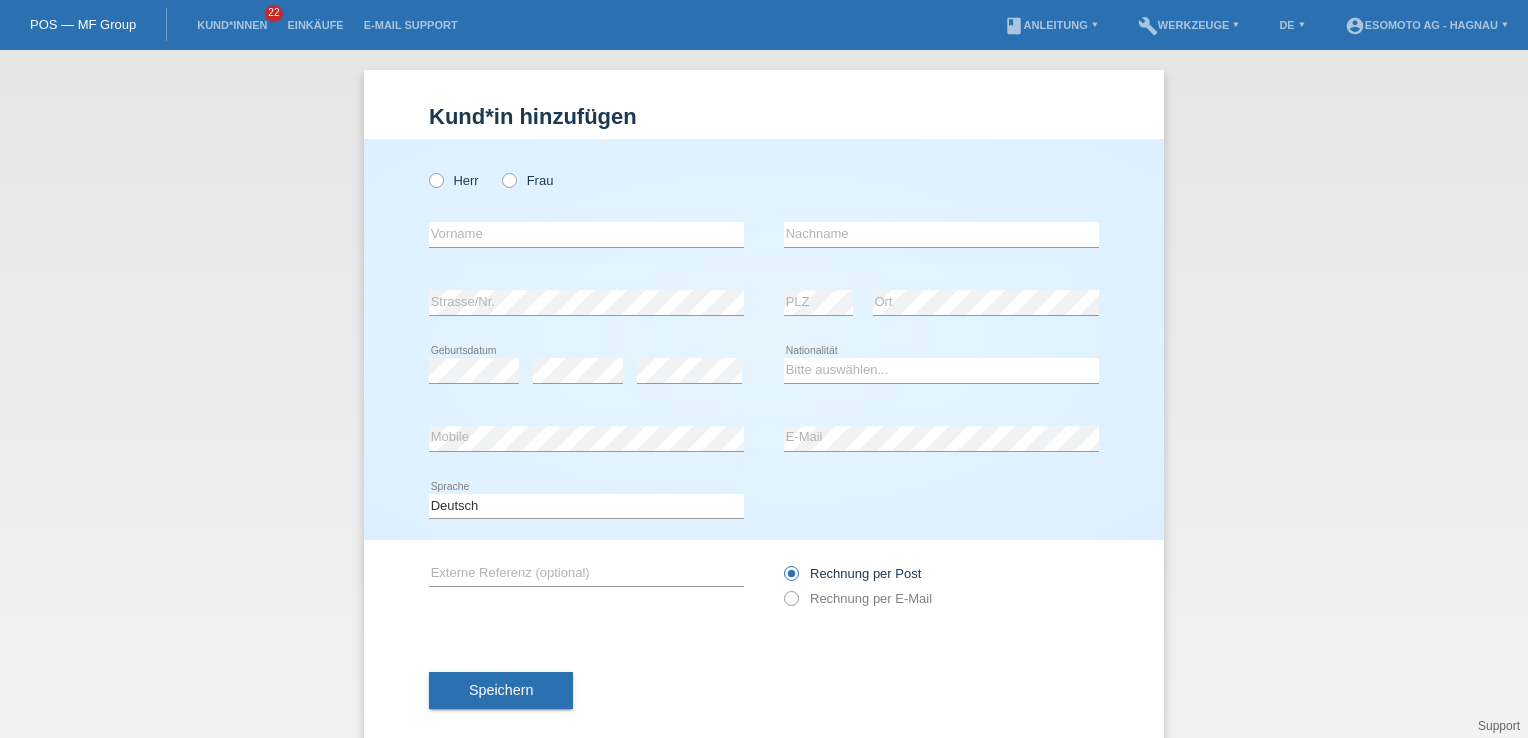scroll, scrollTop: 0, scrollLeft: 0, axis: both 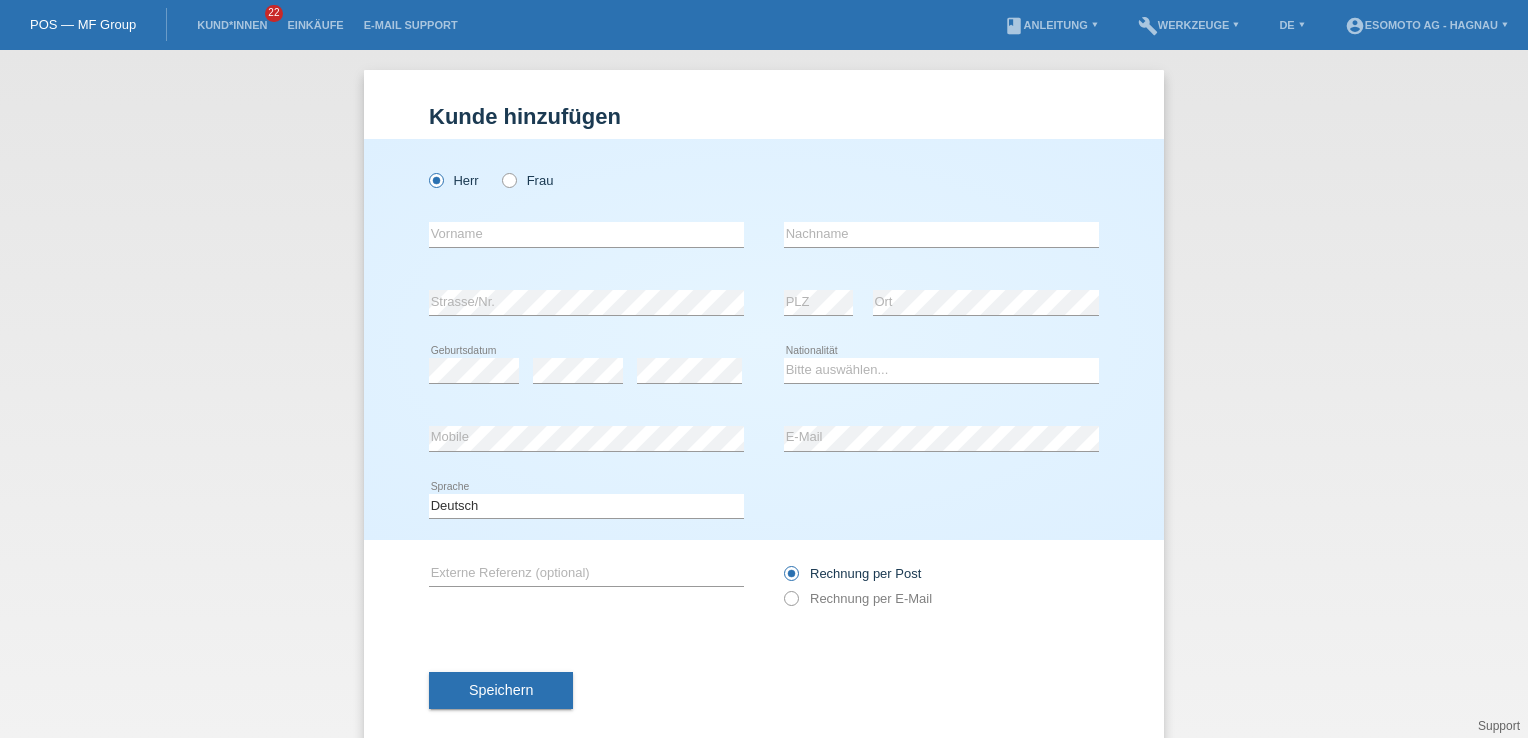 click on "error
Vorname" at bounding box center (586, 235) 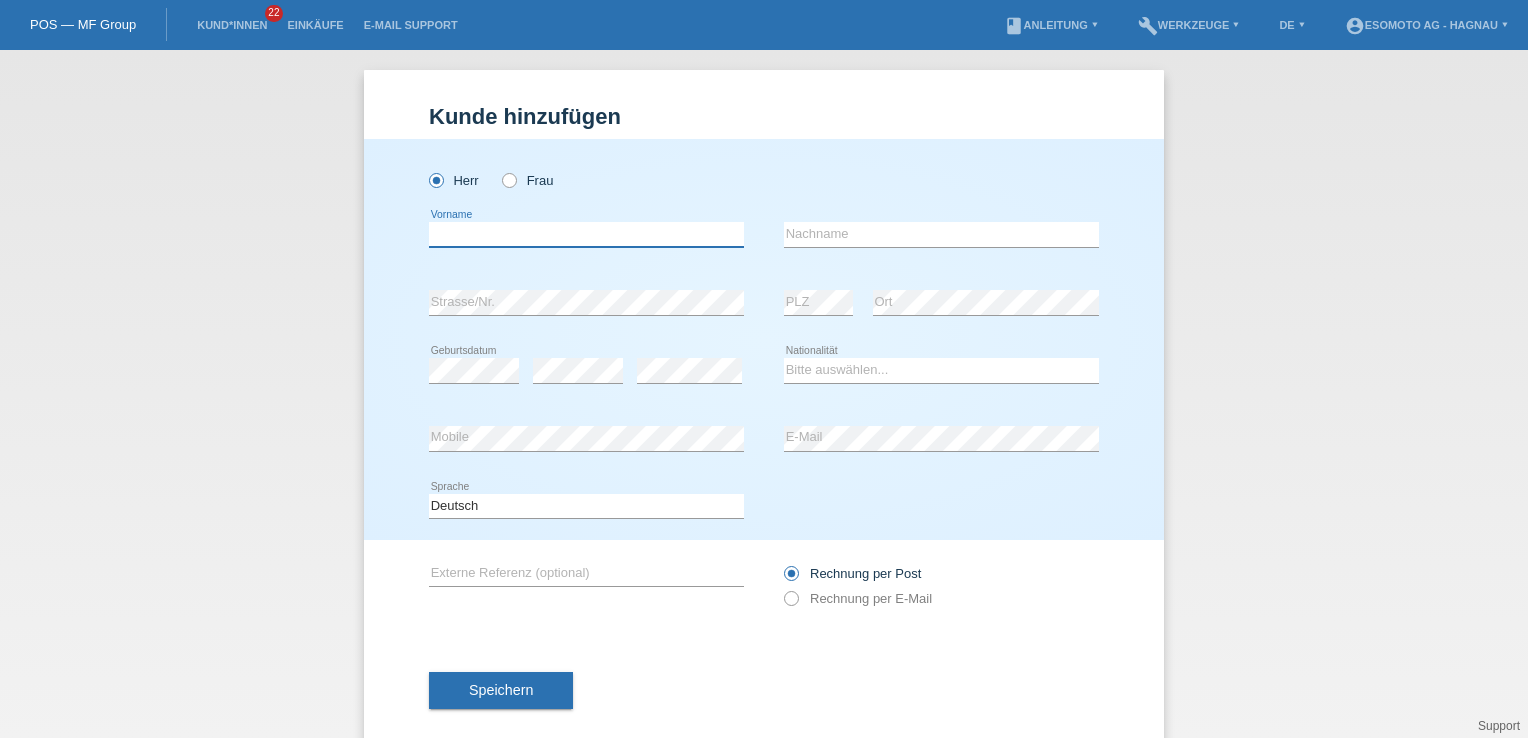 click at bounding box center (586, 234) 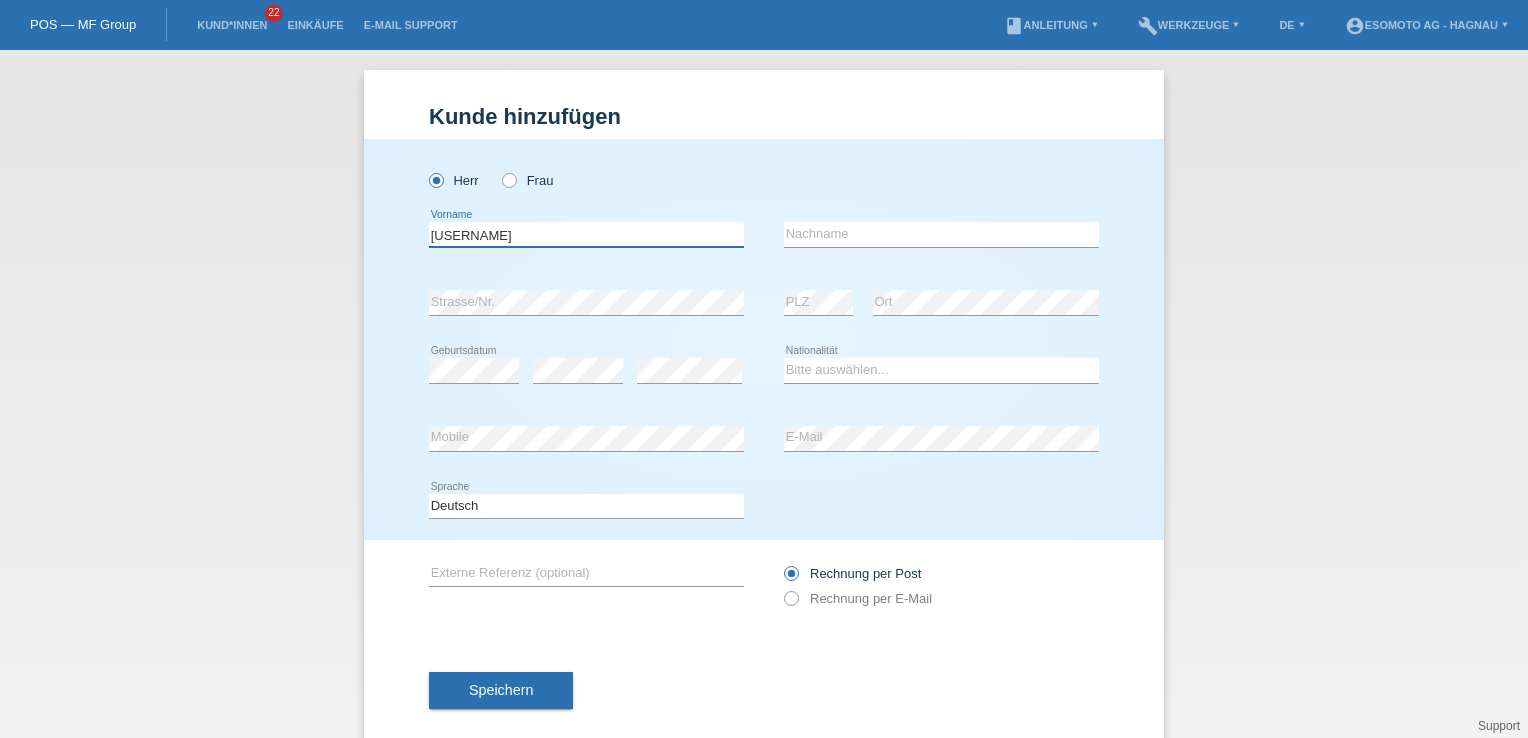 type on "[LAST]" 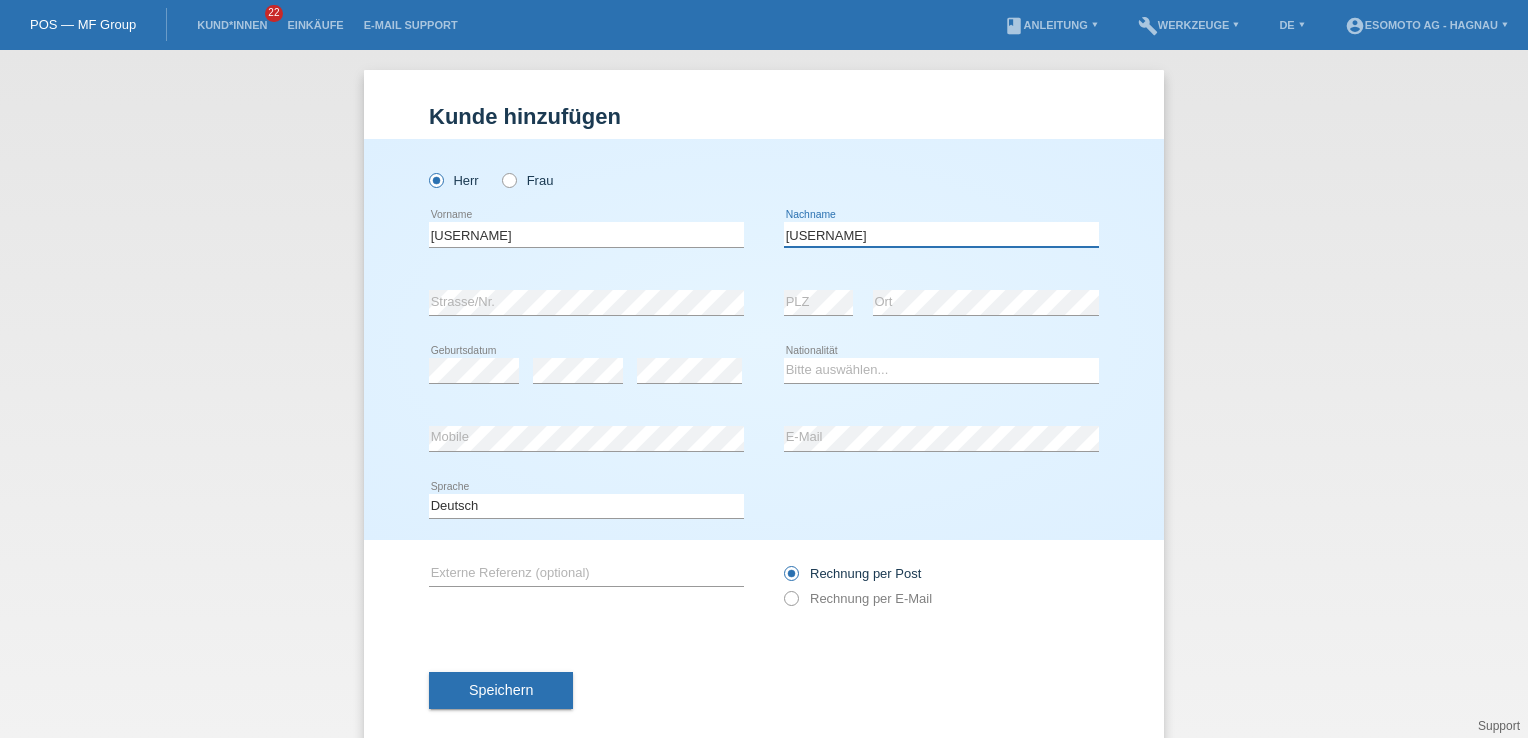 type on "[LAST]" 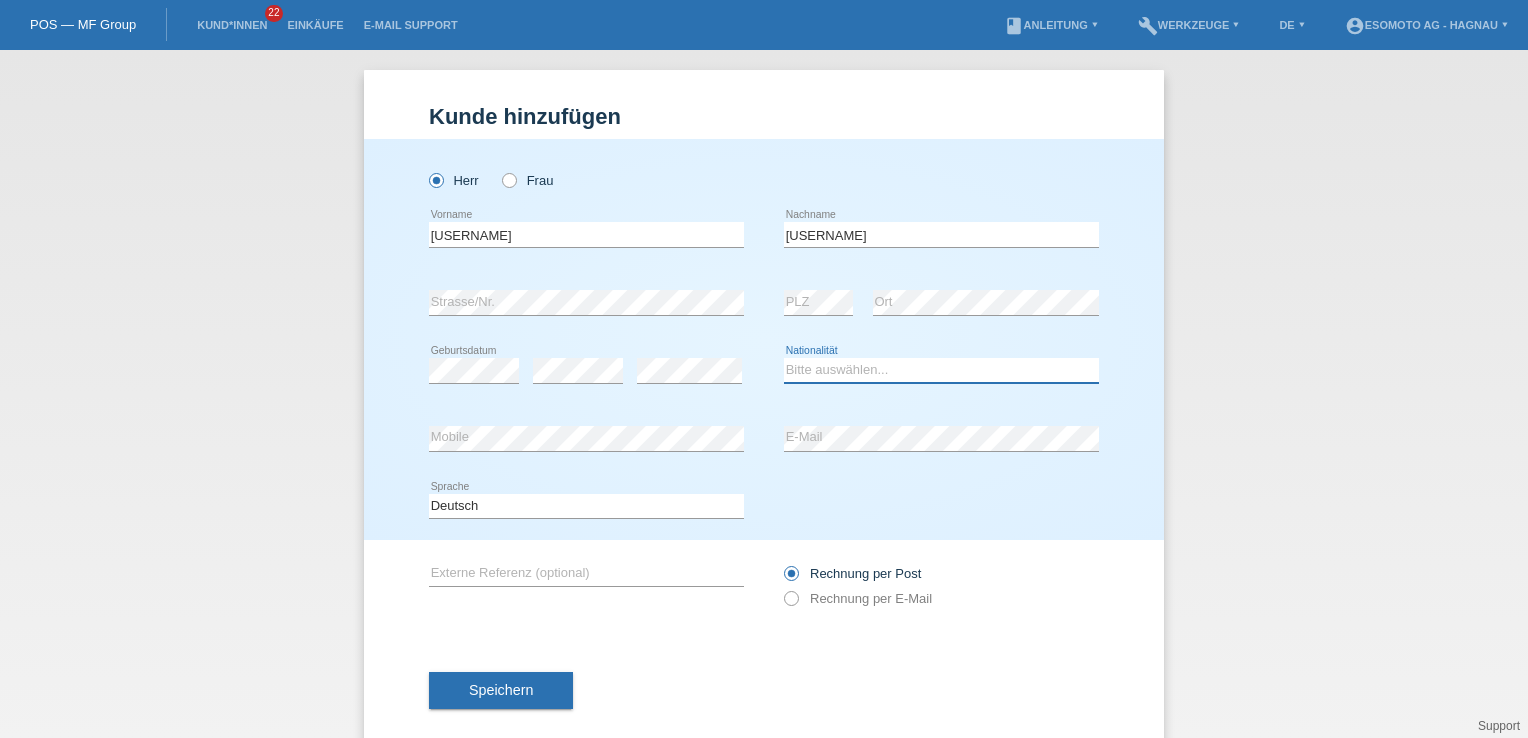 click on "Bitte auswählen...
Schweiz
Deutschland
Liechtenstein
Österreich
------------
Afghanistan
Ägypten
Åland
Albanien
Algerien" at bounding box center (941, 370) 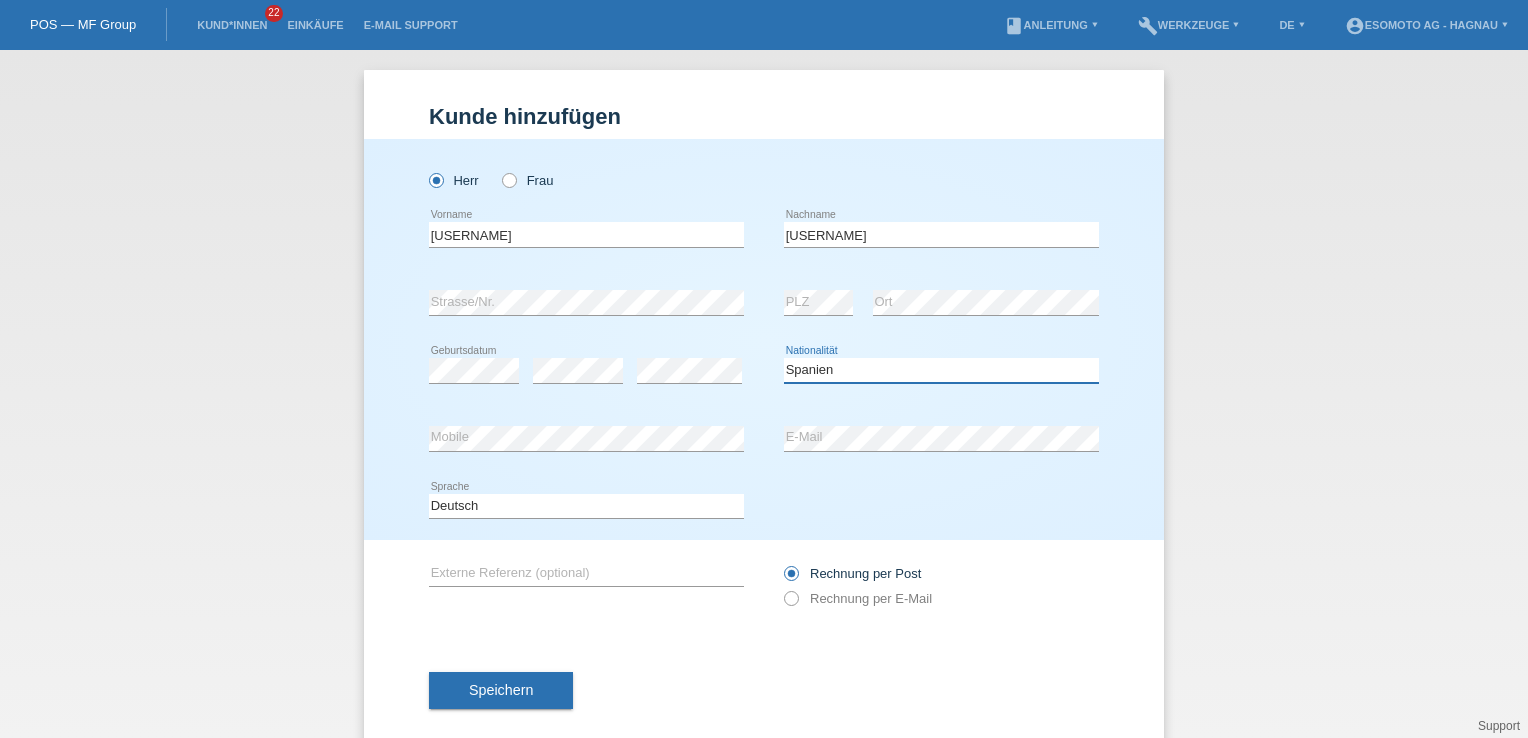 click on "Bitte auswählen...
Schweiz
Deutschland
Liechtenstein
Österreich
------------
Afghanistan
Ägypten
Åland
Albanien
Algerien" at bounding box center (941, 370) 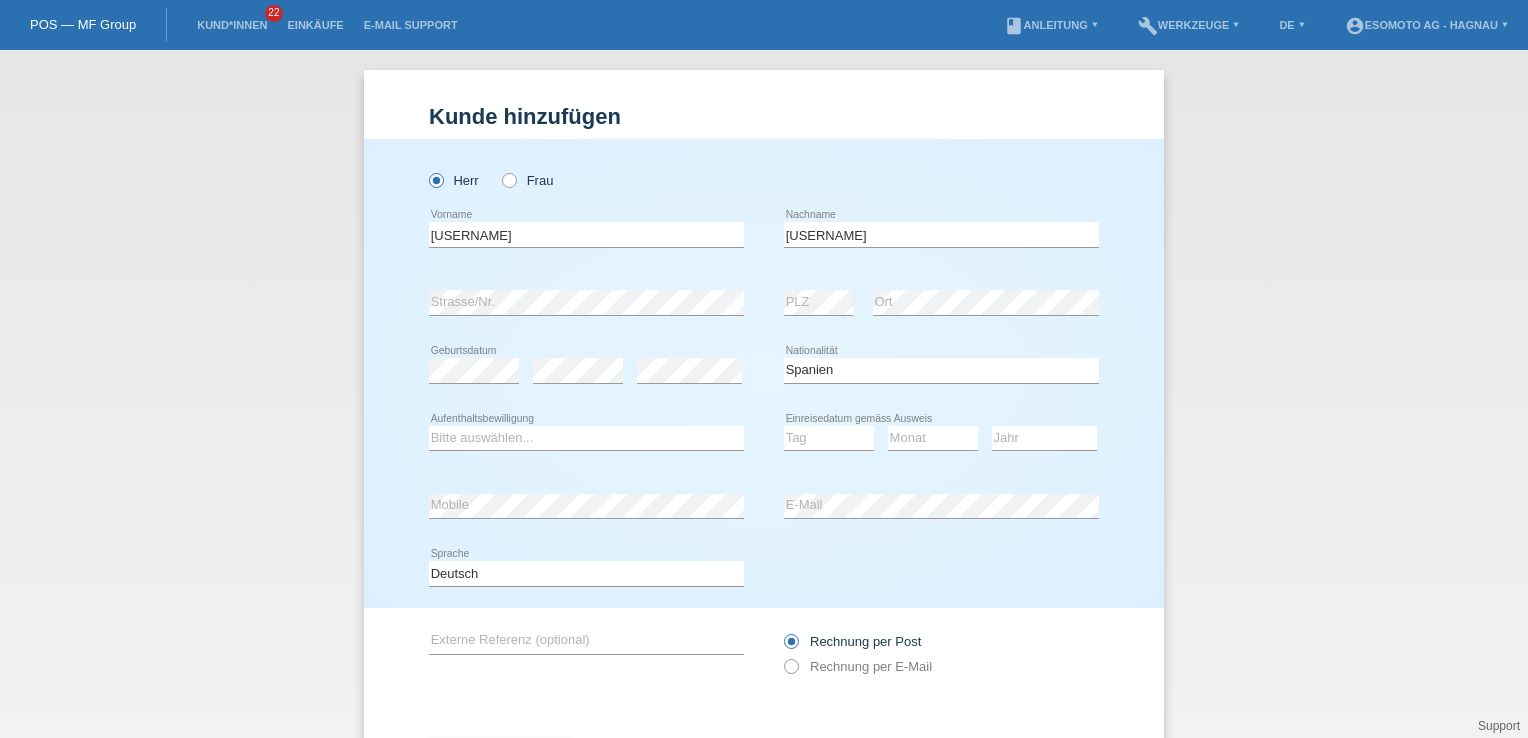 click at bounding box center (474, 383) 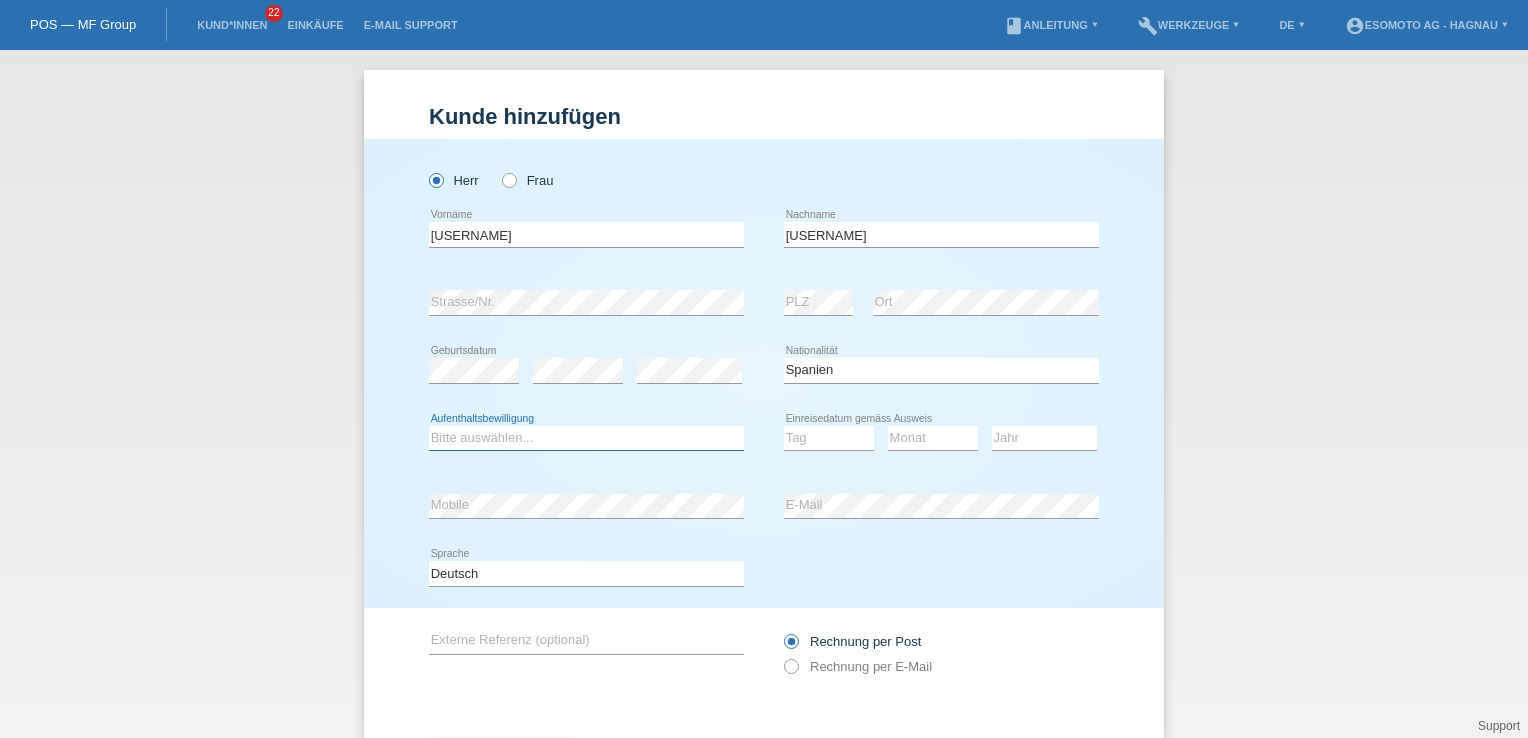 click on "Bitte auswählen...
C
B
B - Flüchtlingsstatus
Andere" at bounding box center [586, 438] 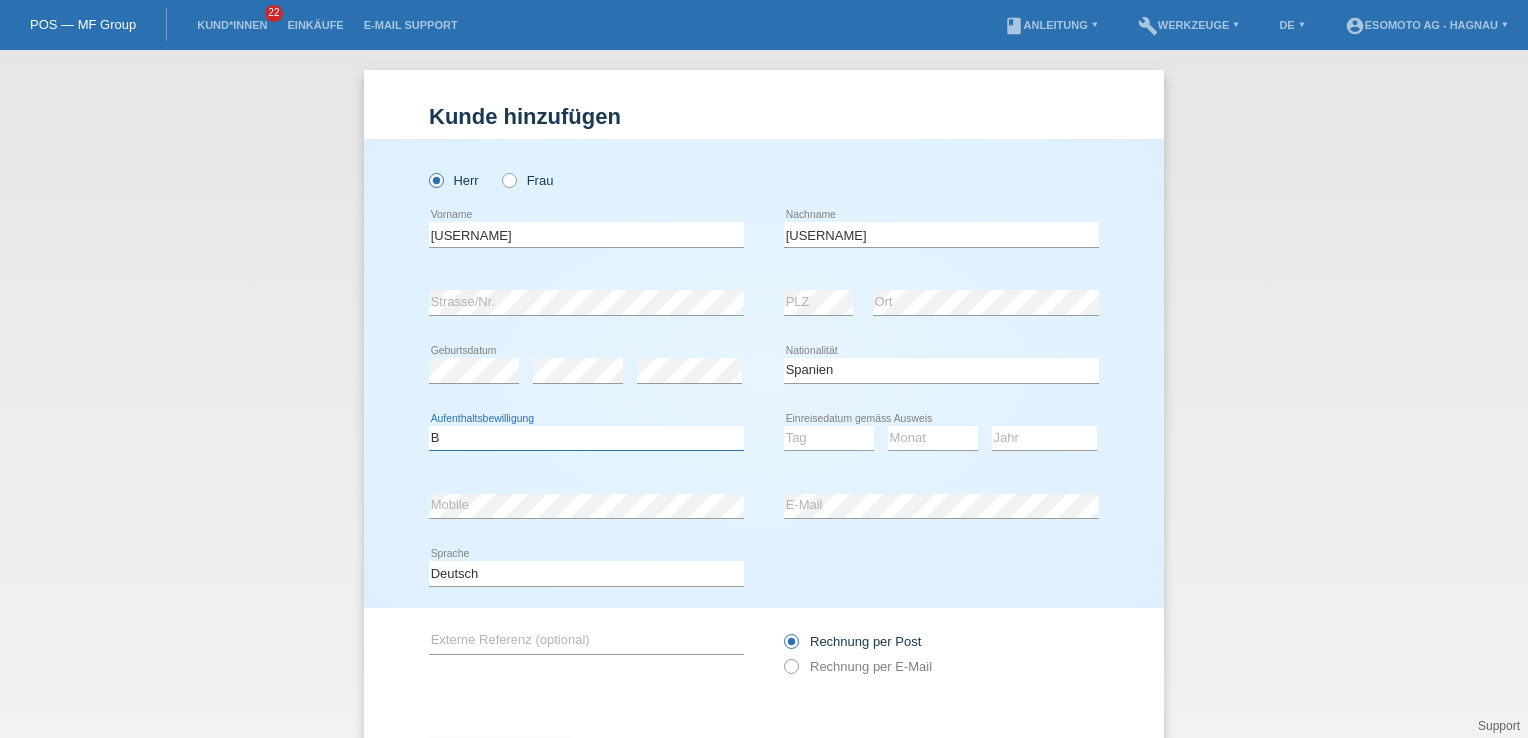 click on "Bitte auswählen...
C
B
B - Flüchtlingsstatus
Andere" at bounding box center (586, 438) 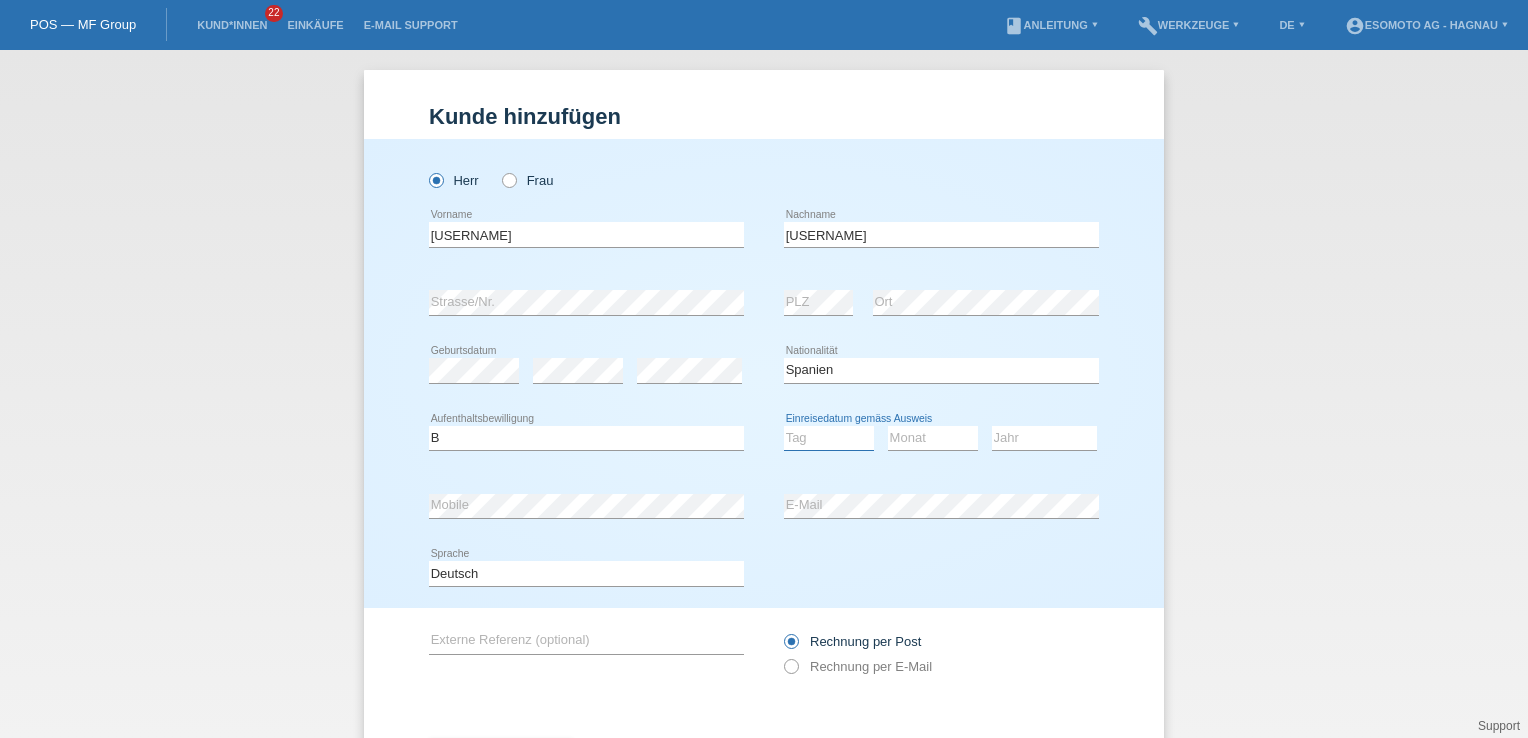 click on "Tag
01
02
03
04
05
06
07
08
09
10 11" at bounding box center (829, 438) 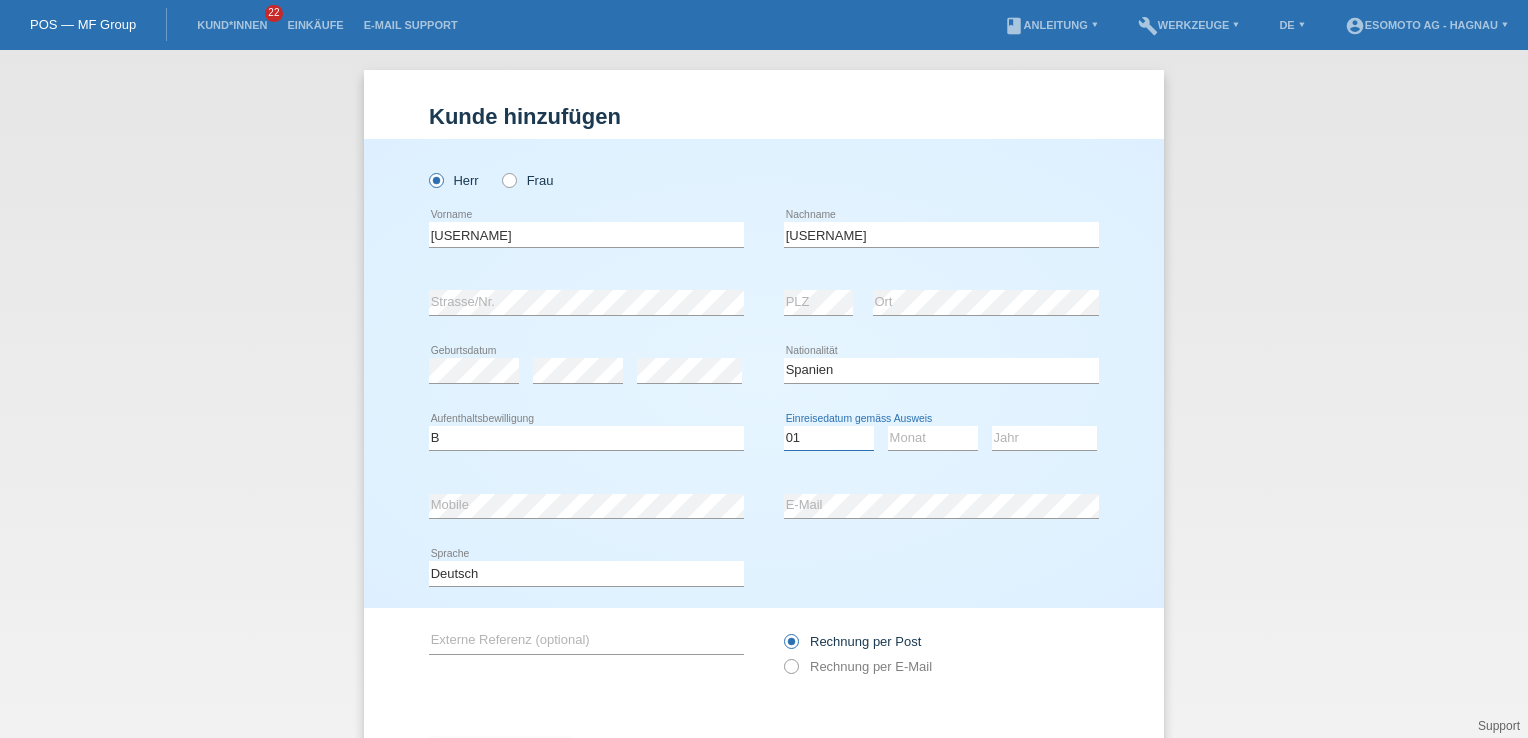 click on "Tag
01
02
03
04
05
06
07
08
09
10 11" at bounding box center (829, 438) 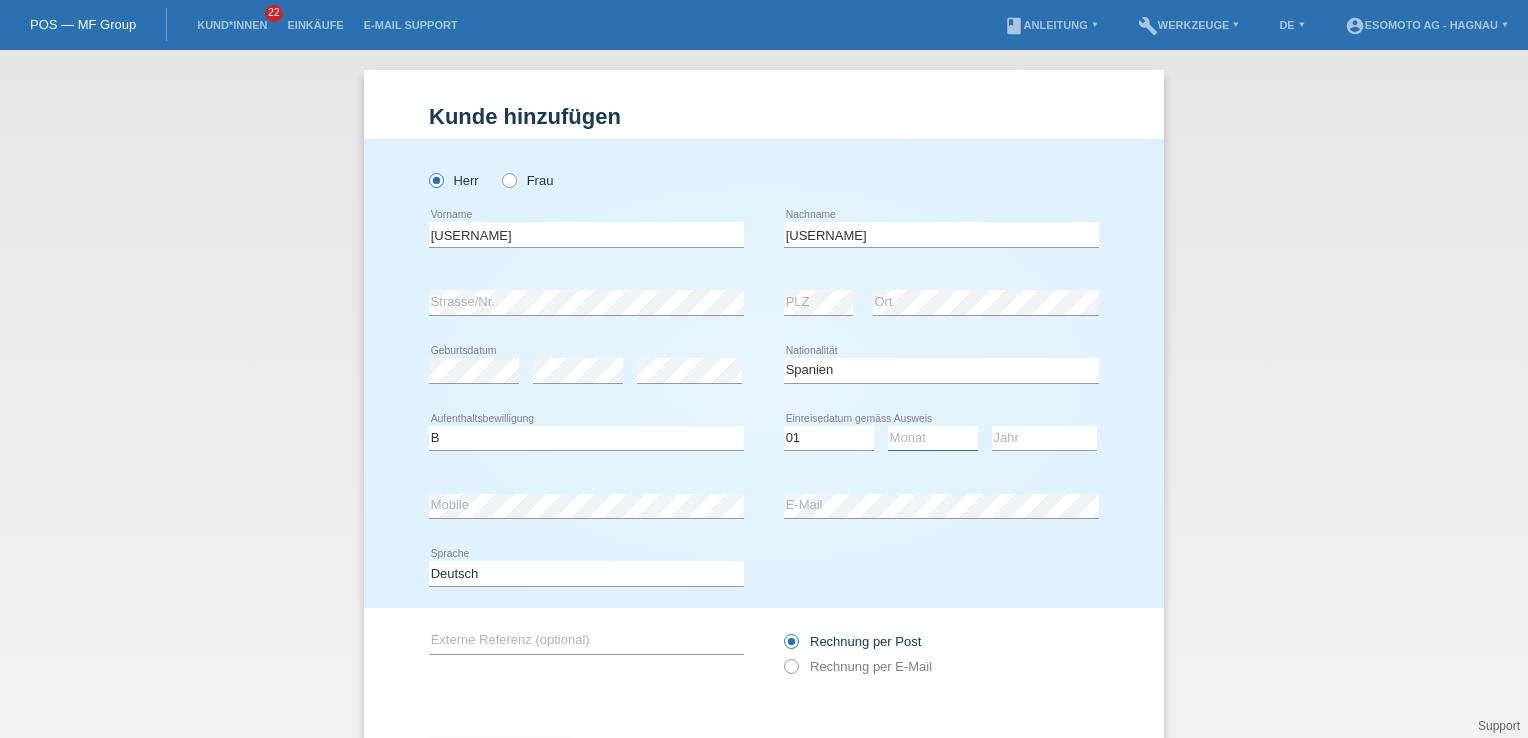 click on "Monat
01
02
03
04
05
06
07
08
09
10 11" at bounding box center (933, 438) 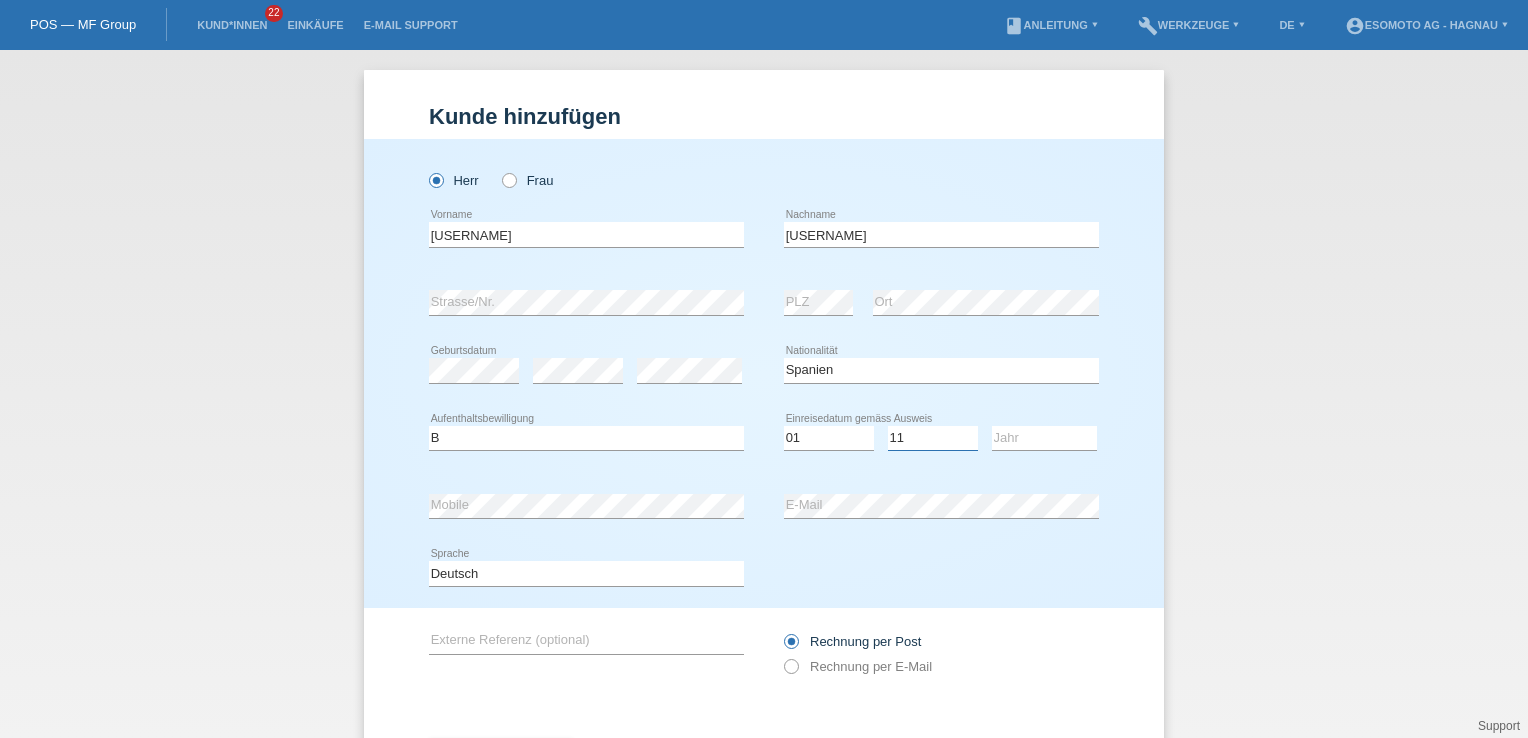 click on "Monat
01
02
03
04
05
06
07
08
09
10 11" at bounding box center (933, 438) 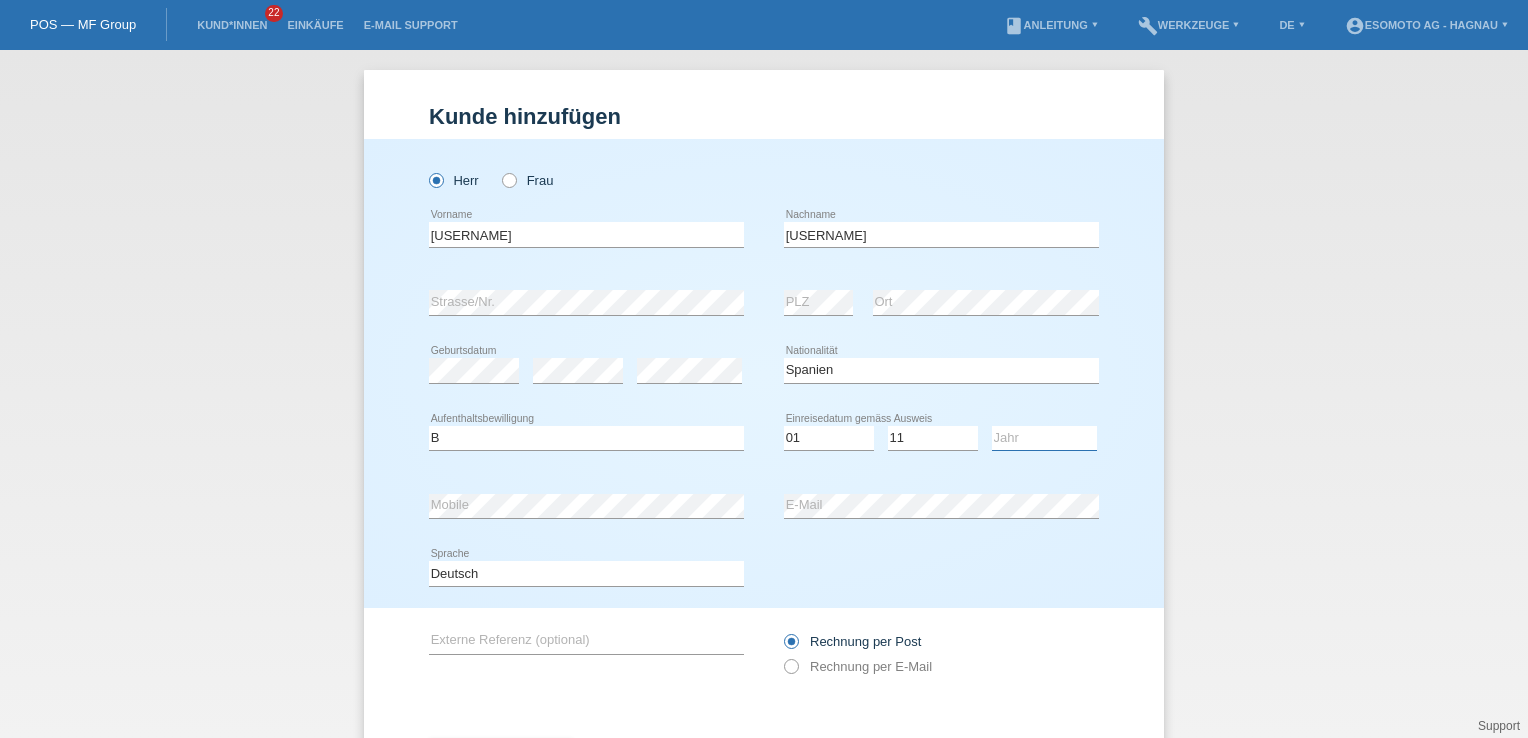 click on "Jahr
2025
2024
2023
2022
2021
2020
2019
2018
2017 2016 2015 2014 2013 2012 2011 2010 2009 2008 2007 2006 2005 2004 2003 2002 2001" at bounding box center [1044, 438] 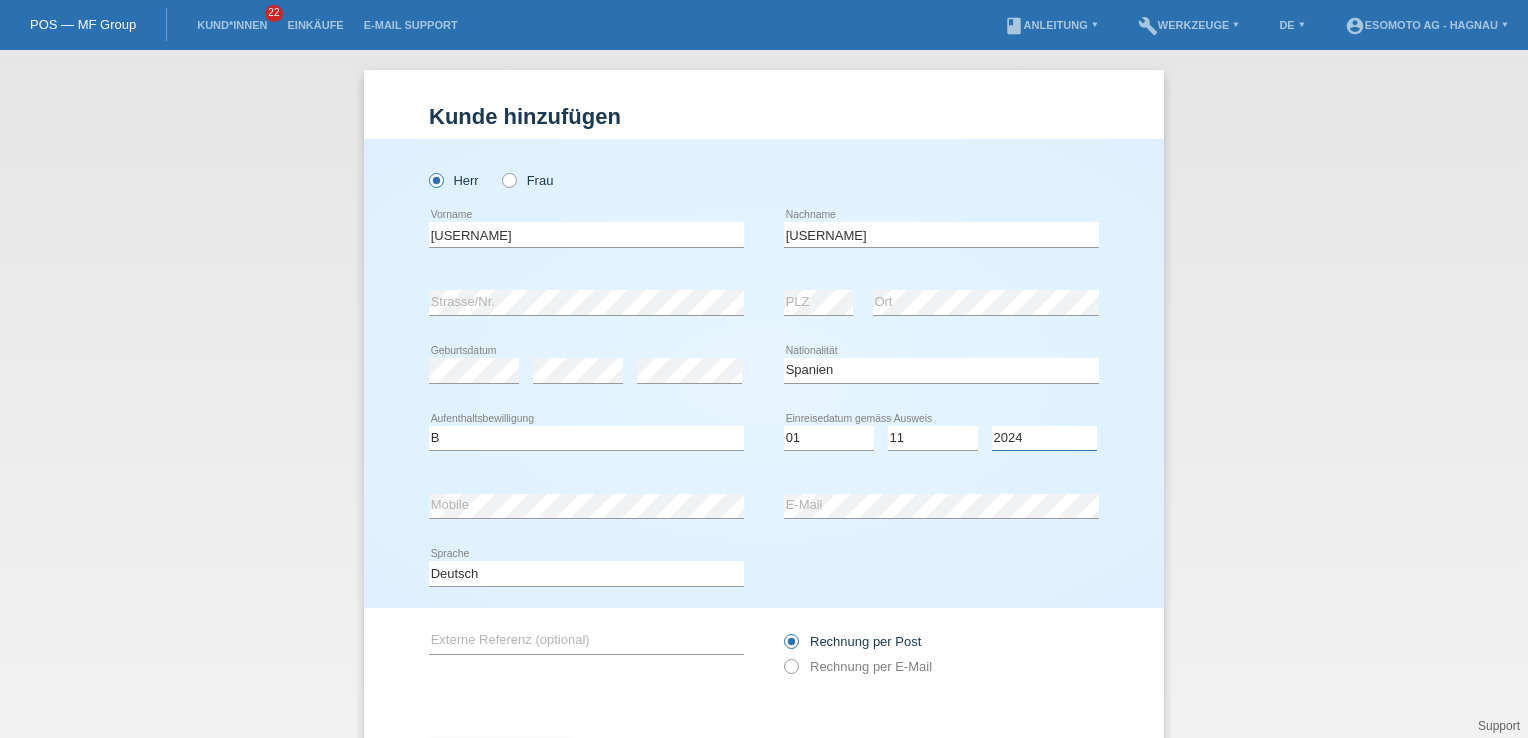 click on "Jahr
2025
2024
2023
2022
2021
2020
2019
2018
2017 2016 2015 2014 2013 2012 2011 2010 2009 2008 2007 2006 2005 2004 2003 2002 2001" at bounding box center [1044, 438] 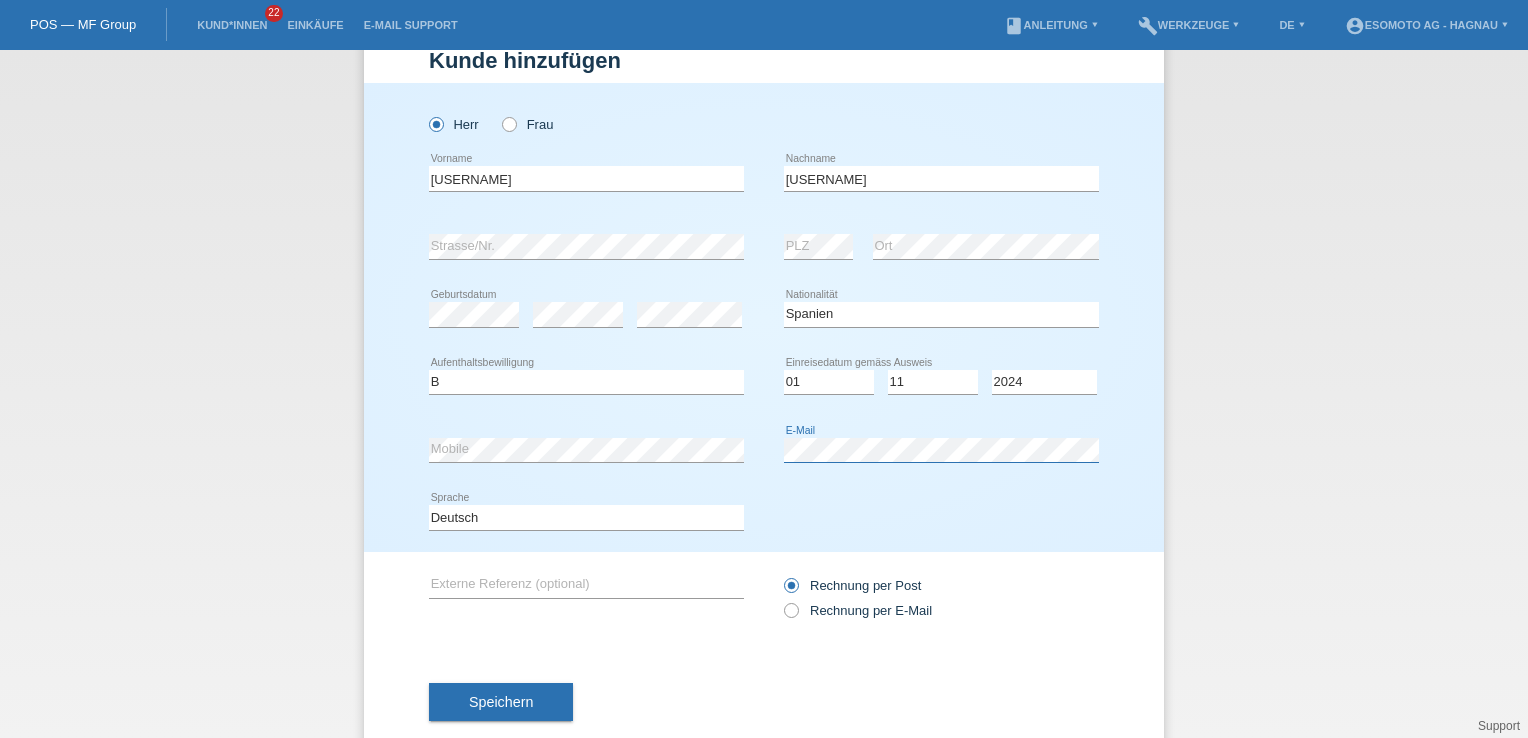 scroll, scrollTop: 96, scrollLeft: 0, axis: vertical 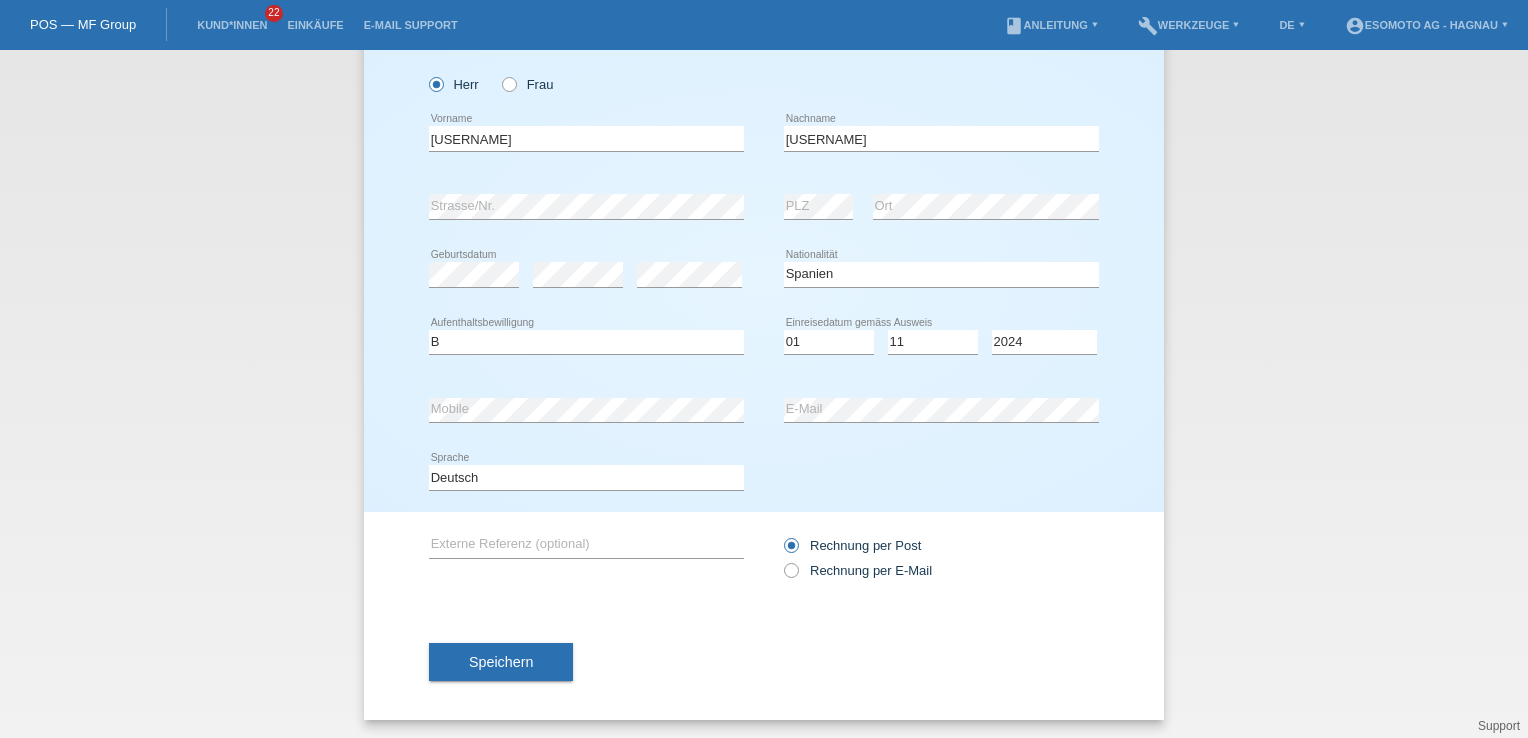 click on "Speichern" at bounding box center (501, 662) 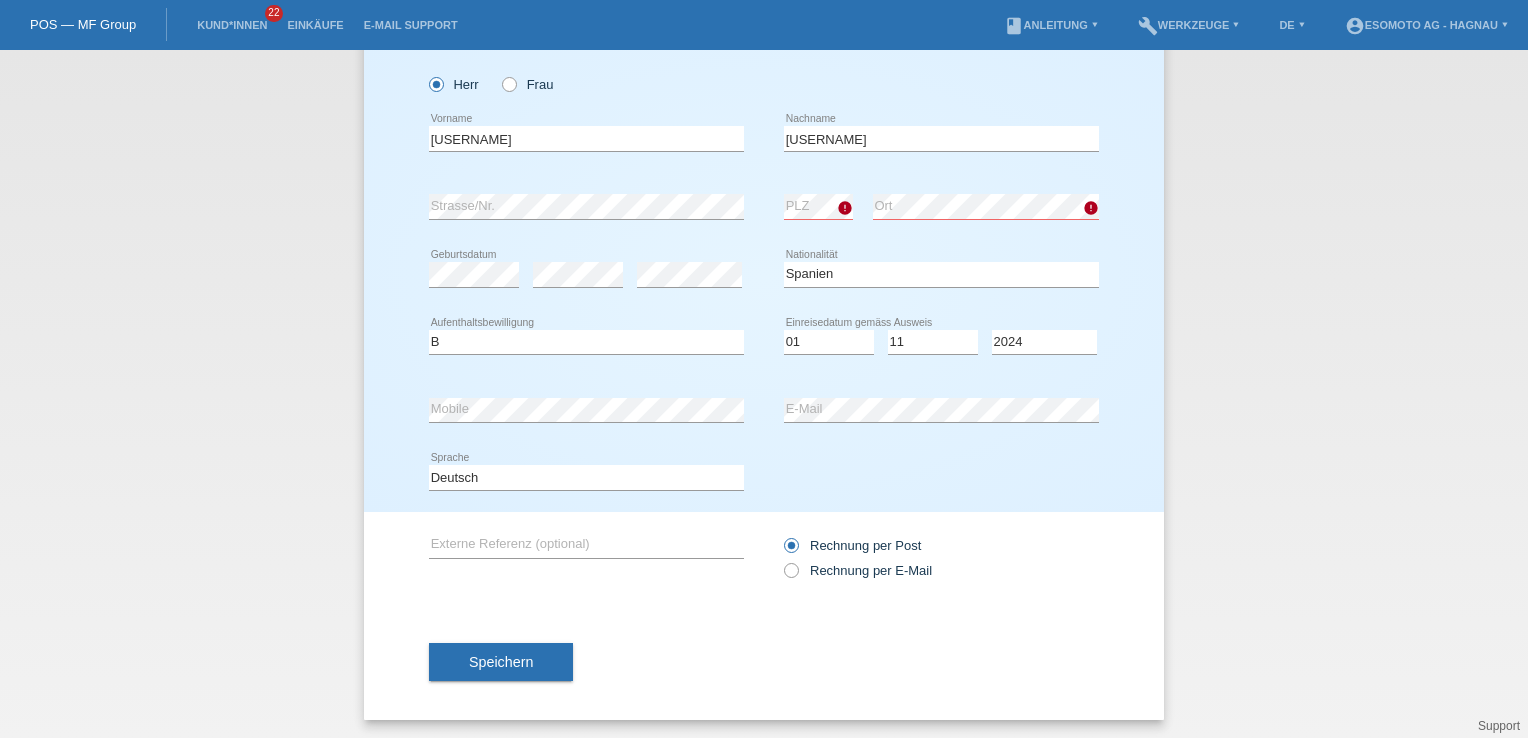 click on "Kund*in hinzufügen
Kunde hinzufügen
Kundin hinzufügen
Herr
Frau
Blanco error Vorname" at bounding box center (764, 394) 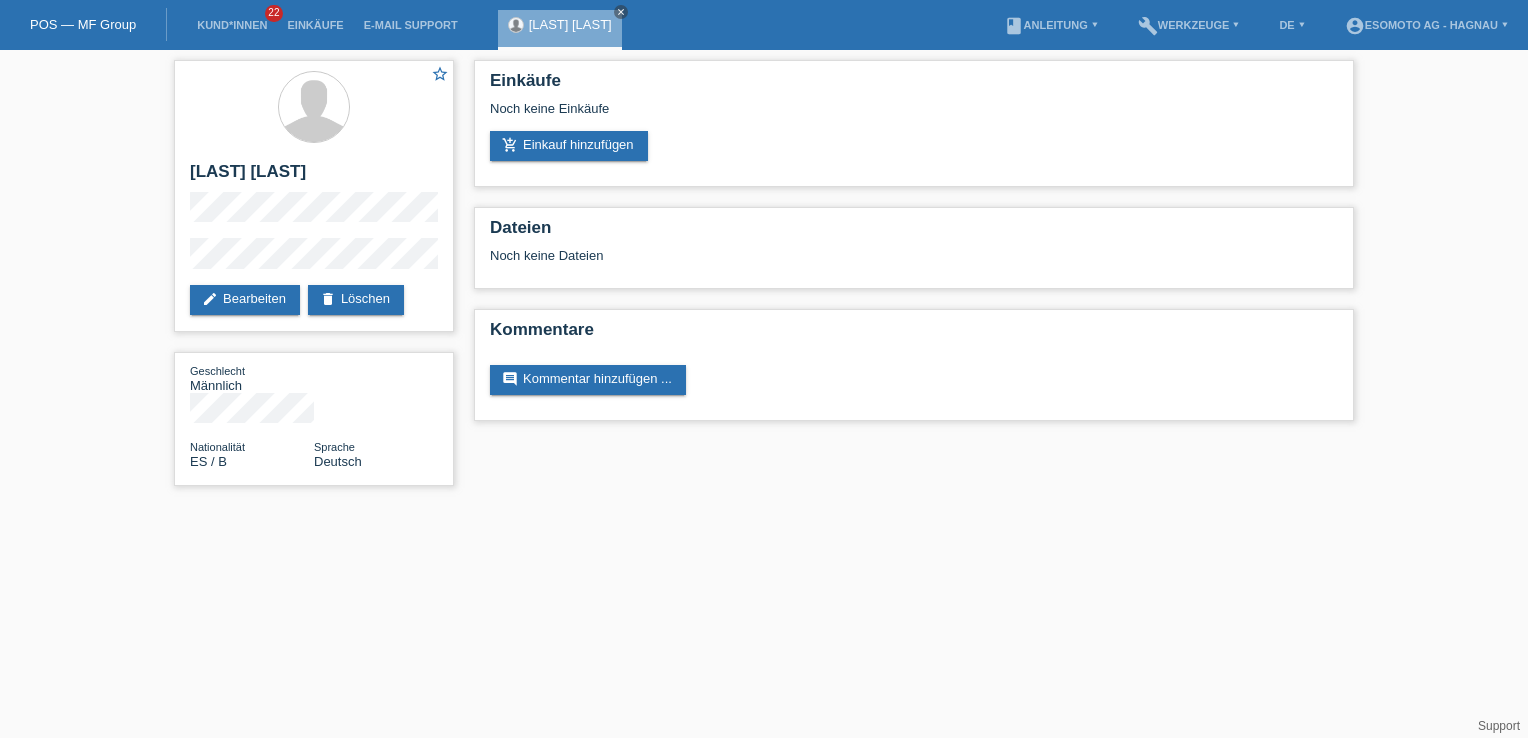 scroll, scrollTop: 0, scrollLeft: 0, axis: both 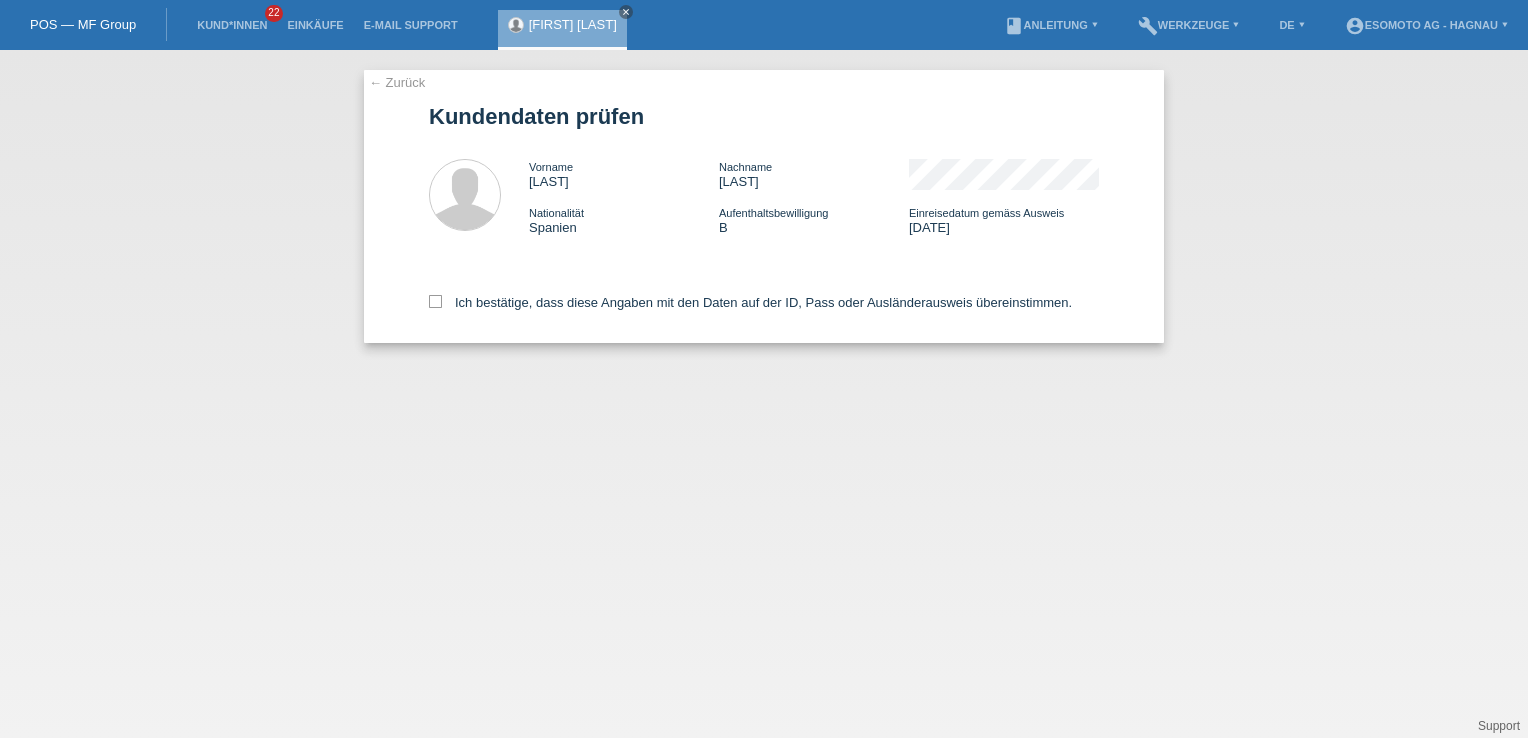click on "Ich bestätige, dass diese Angaben mit den Daten auf der ID, Pass oder Ausländerausweis übereinstimmen." at bounding box center (750, 302) 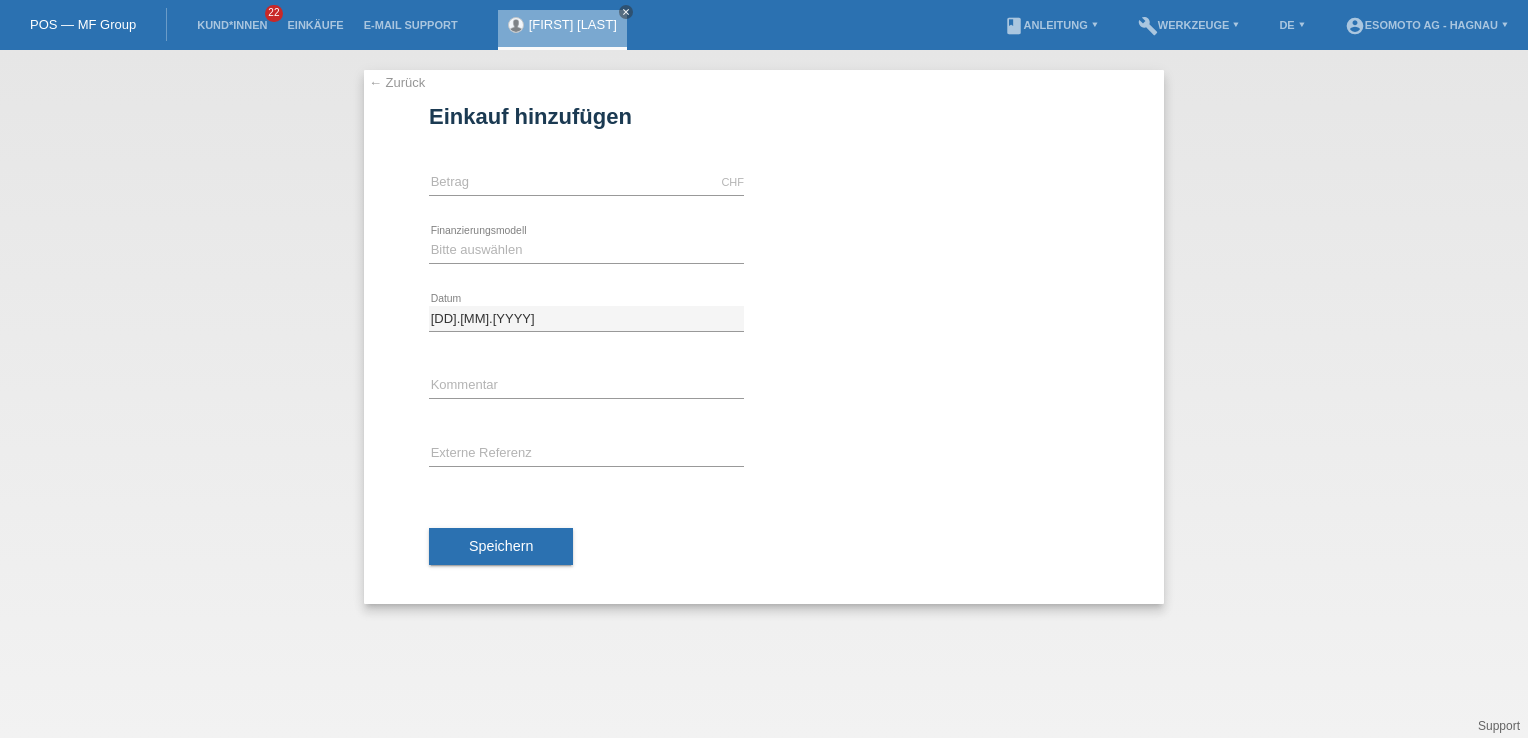 scroll, scrollTop: 0, scrollLeft: 0, axis: both 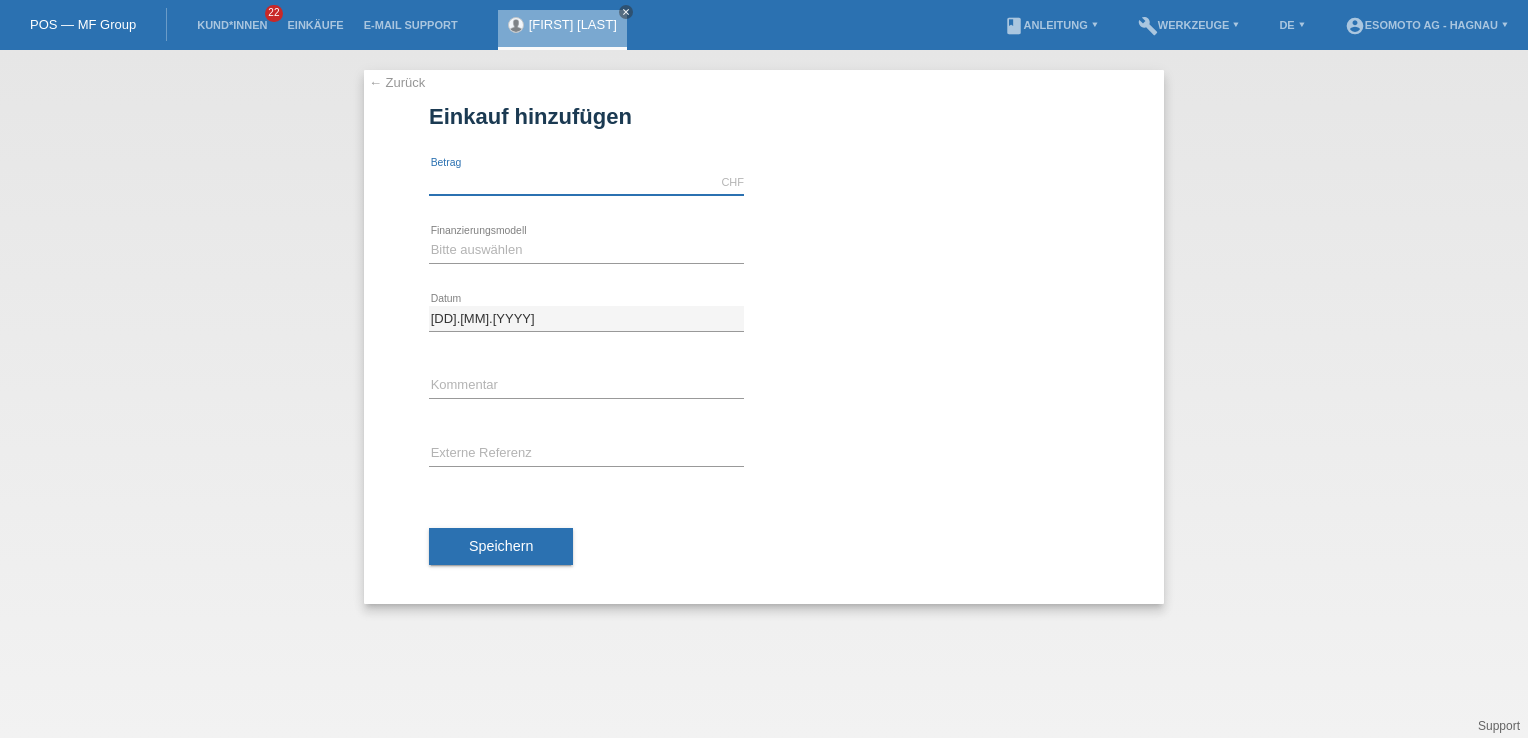 click at bounding box center [586, 182] 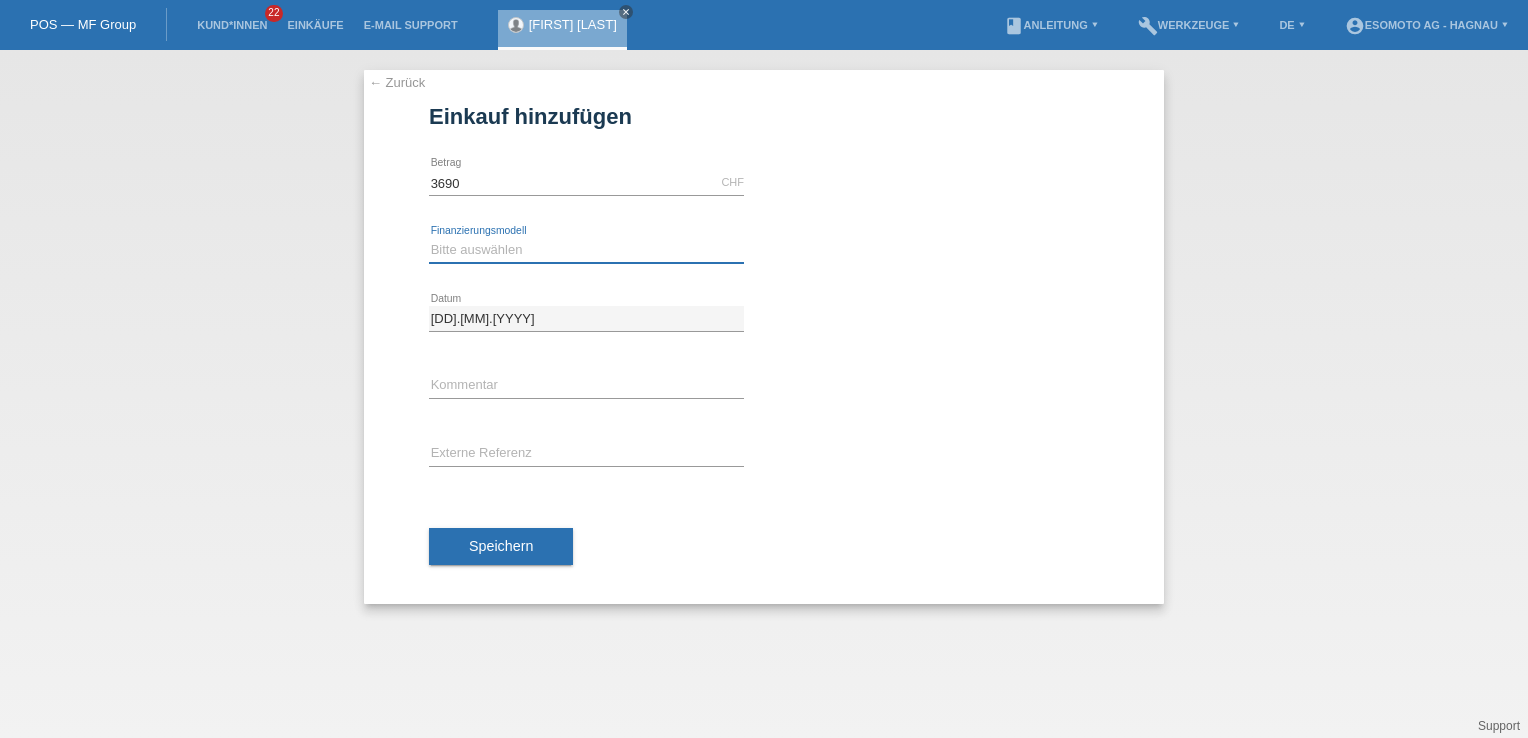 type on "3690.00" 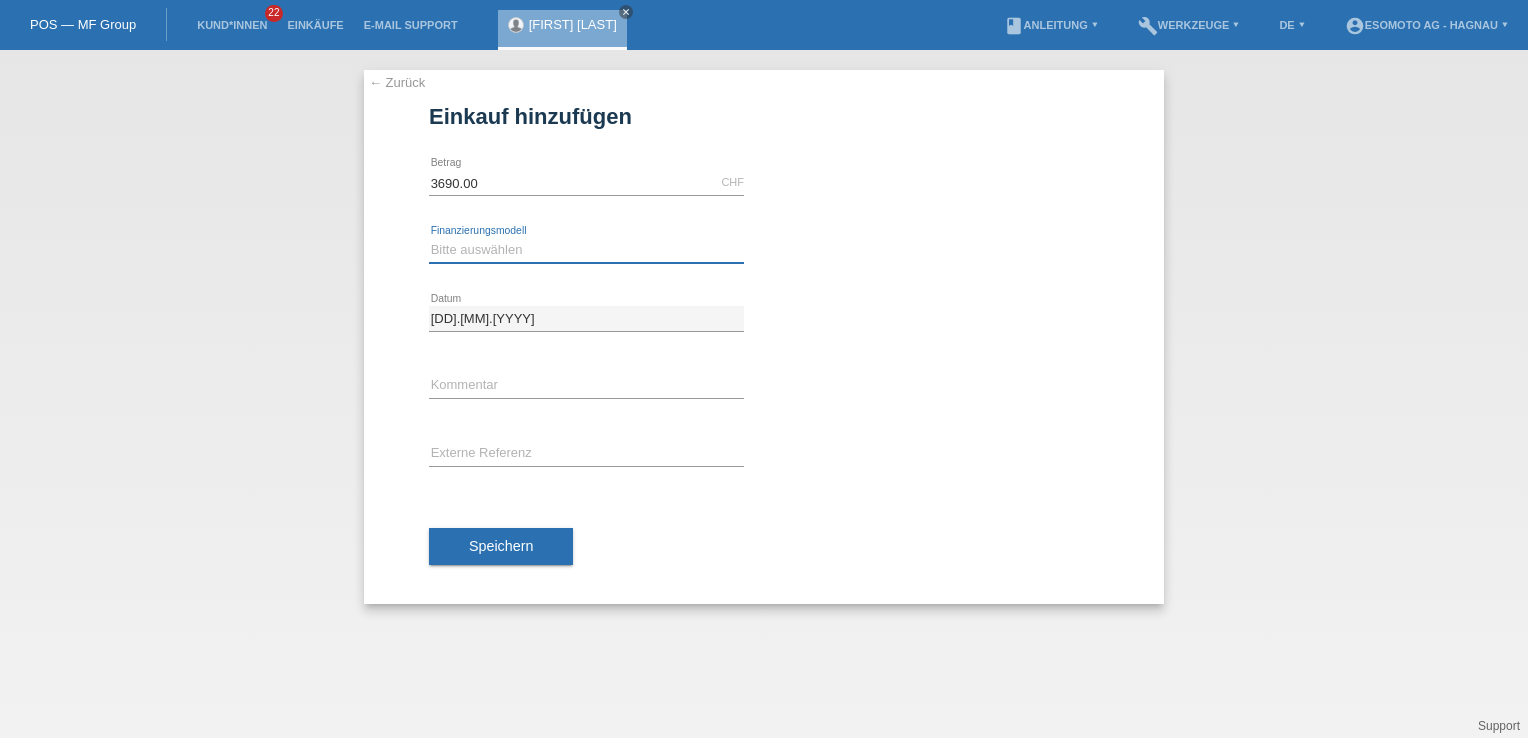 click on "Bitte auswählen
Fixe Raten
Kauf auf Rechnung mit Teilzahlungsoption" at bounding box center (586, 250) 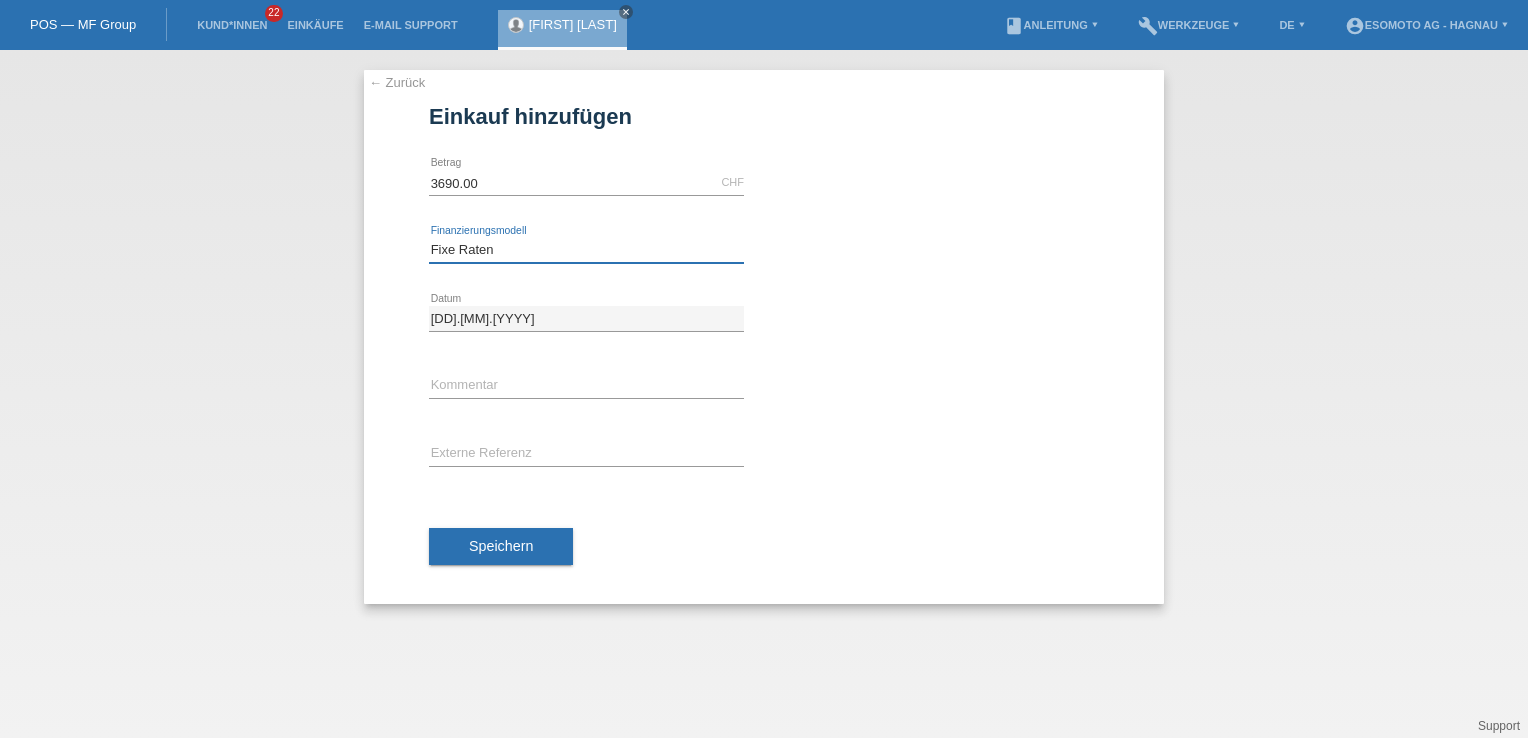 click on "Bitte auswählen
Fixe Raten
Kauf auf Rechnung mit Teilzahlungsoption" at bounding box center (586, 250) 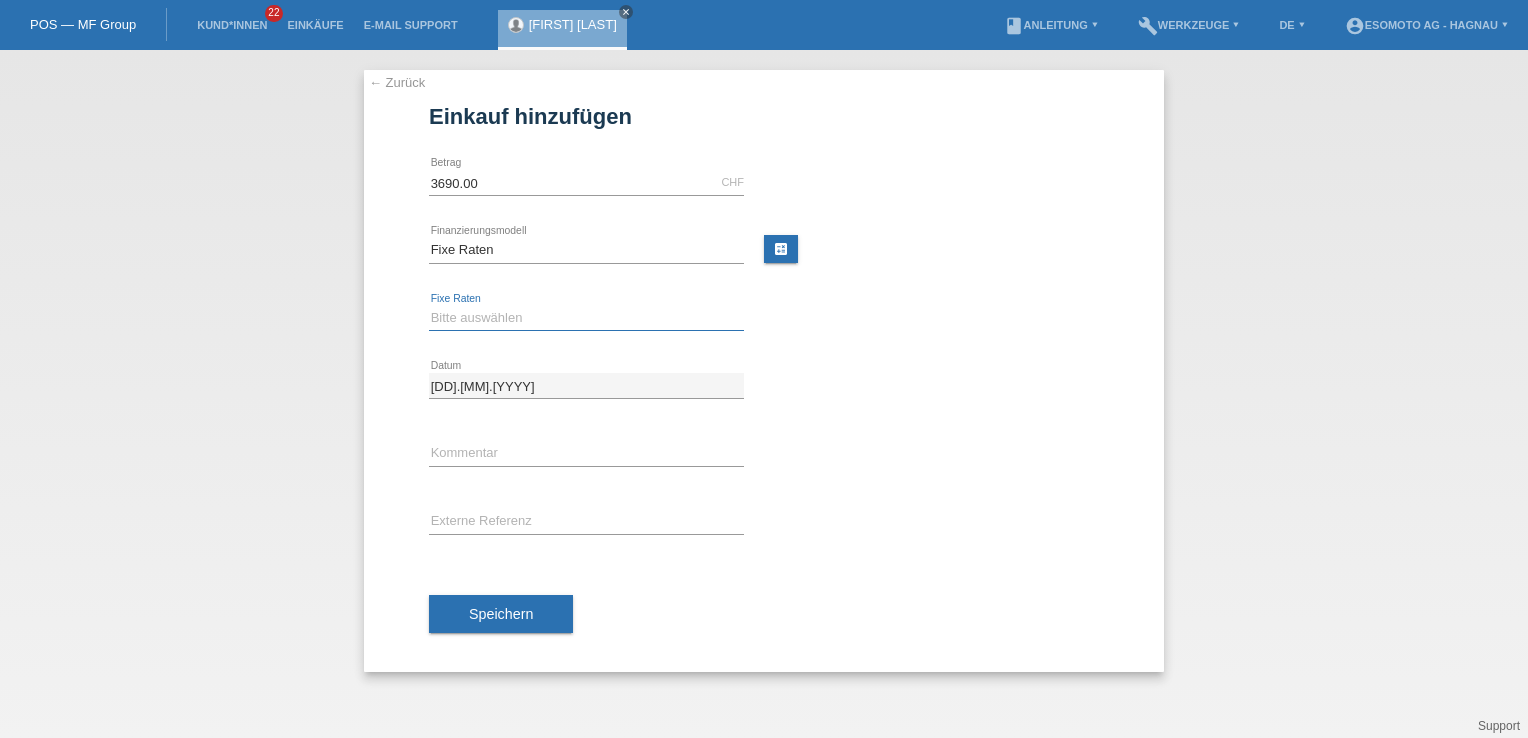 click on "Bitte auswählen
12 Raten
24 Raten
36 Raten
48 Raten" at bounding box center (586, 318) 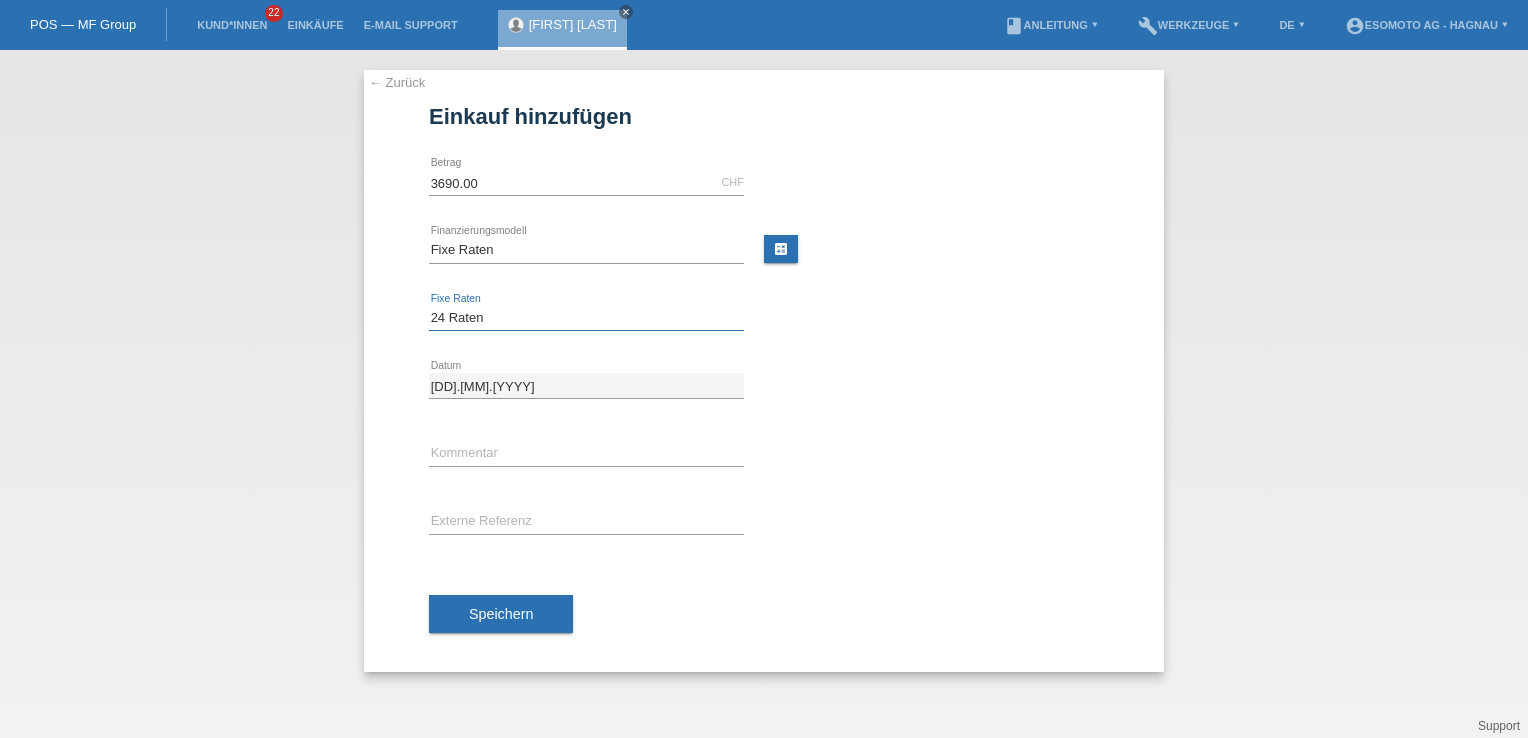 click on "Bitte auswählen
12 Raten
24 Raten
36 Raten
48 Raten" at bounding box center [586, 318] 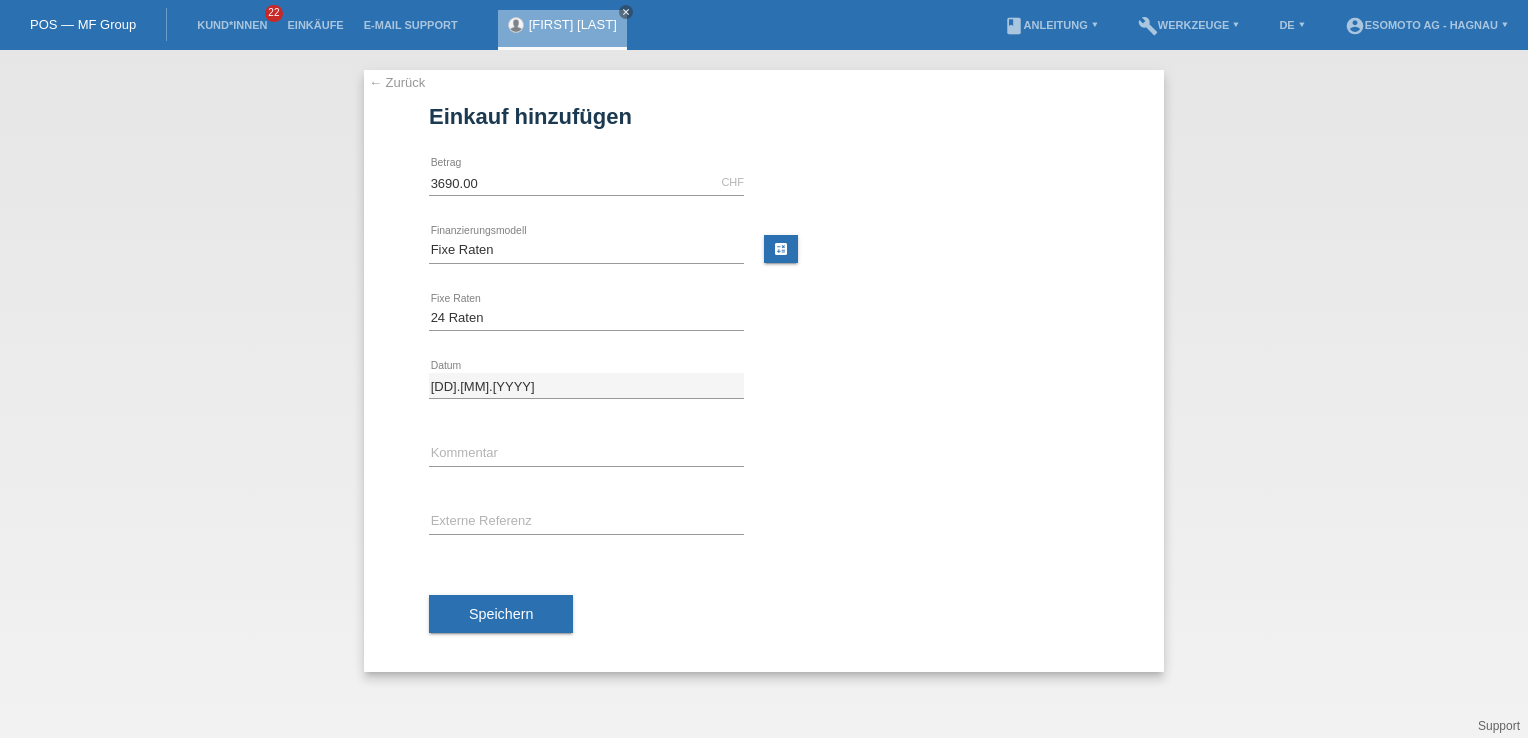 click on "Speichern" at bounding box center [501, 614] 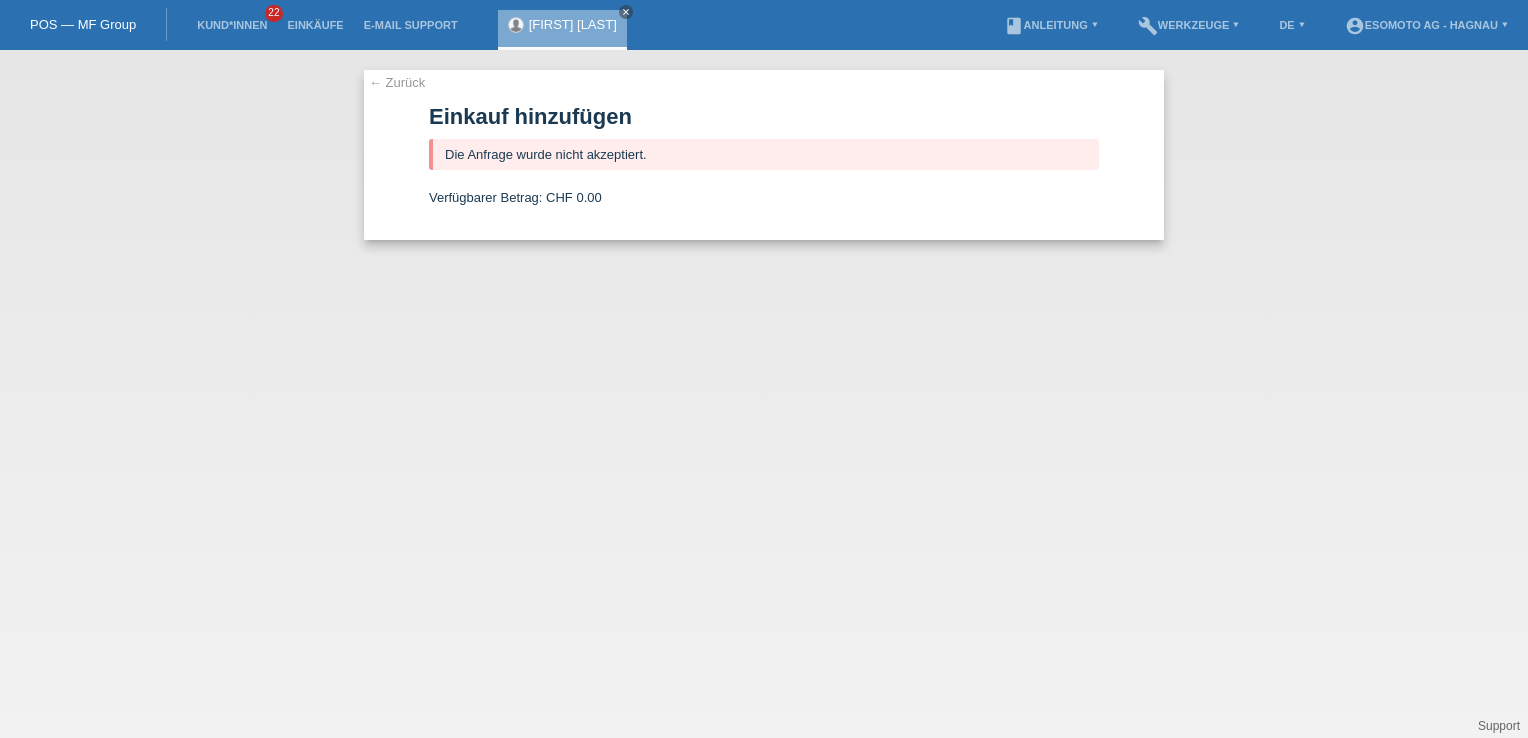 click on "← Zurück" at bounding box center (397, 82) 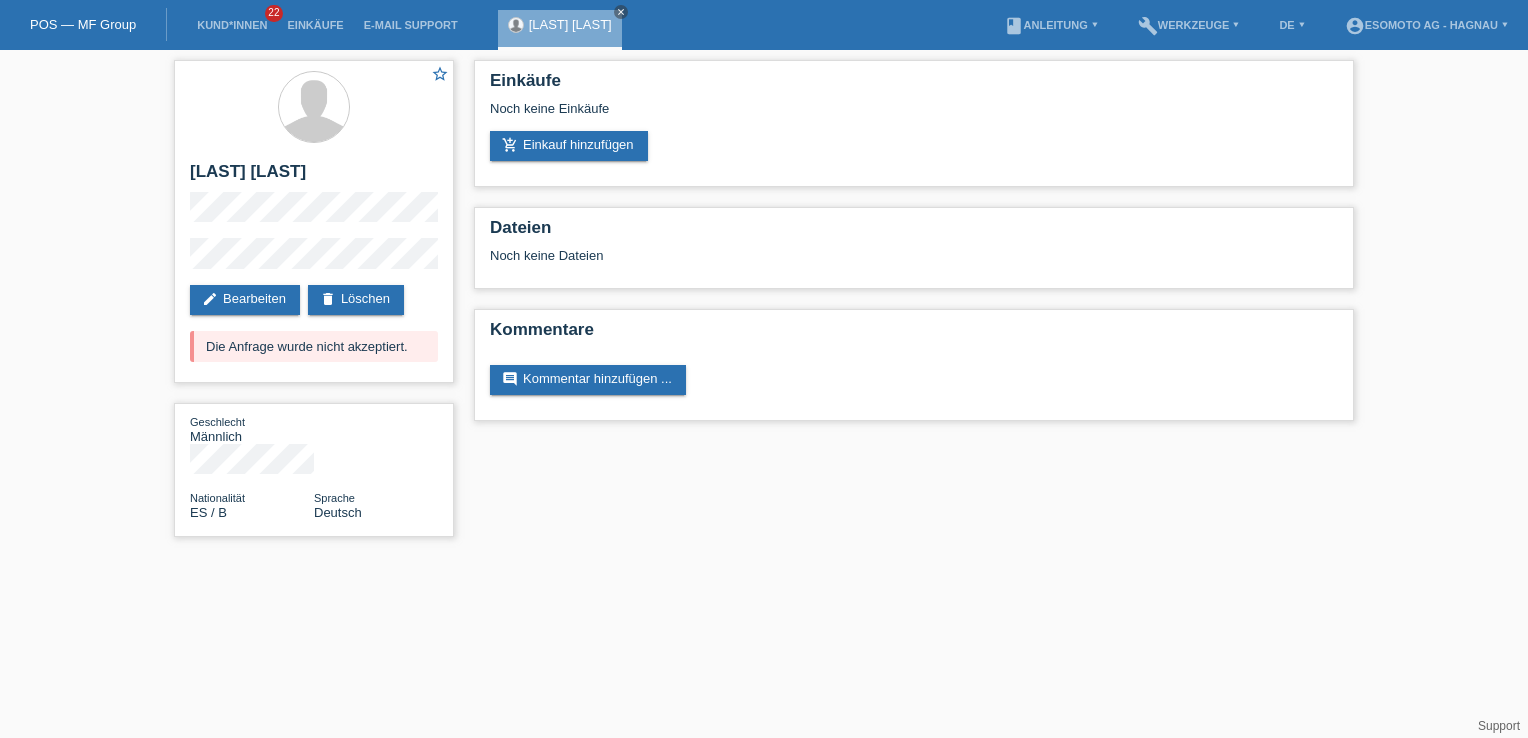 scroll, scrollTop: 0, scrollLeft: 0, axis: both 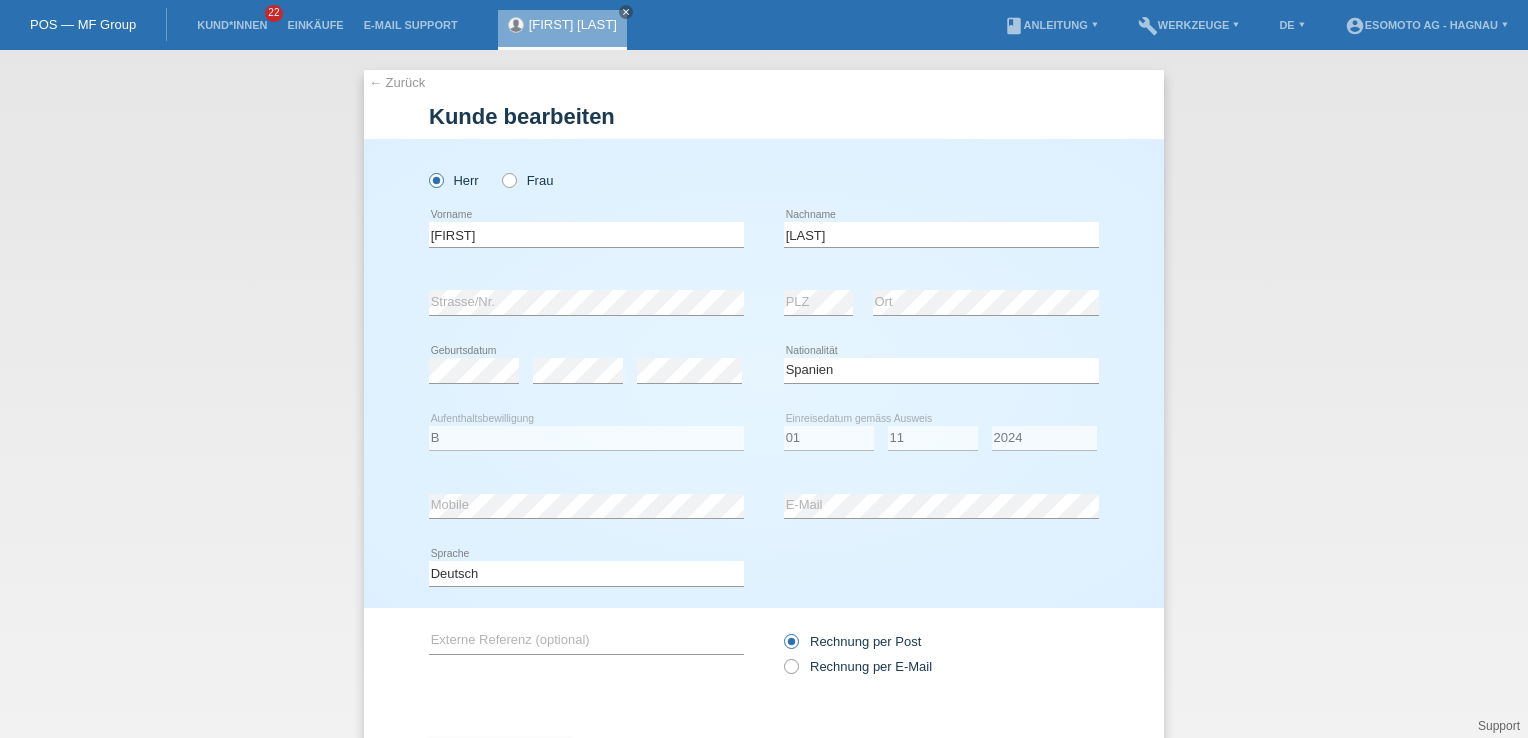 select on "ES" 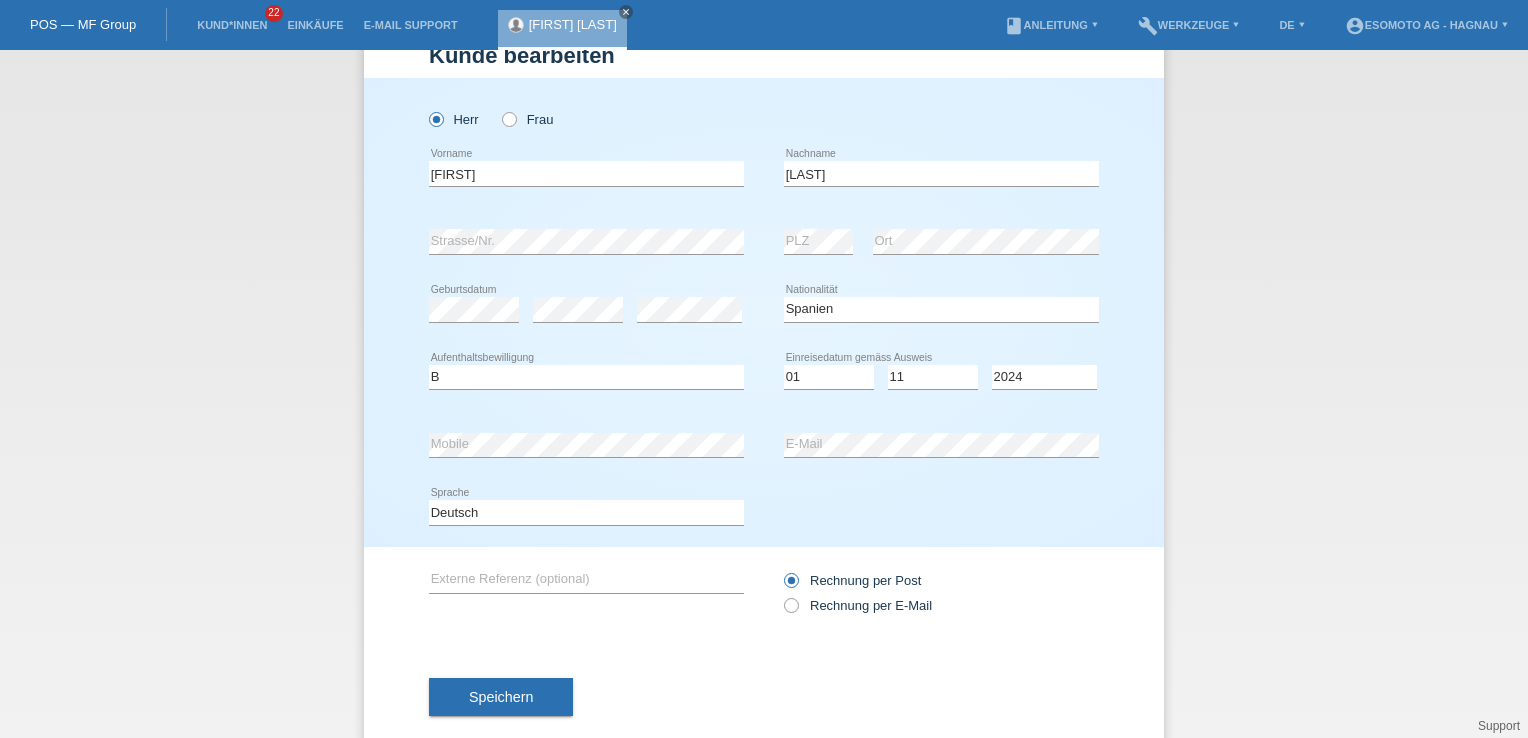 scroll, scrollTop: 92, scrollLeft: 0, axis: vertical 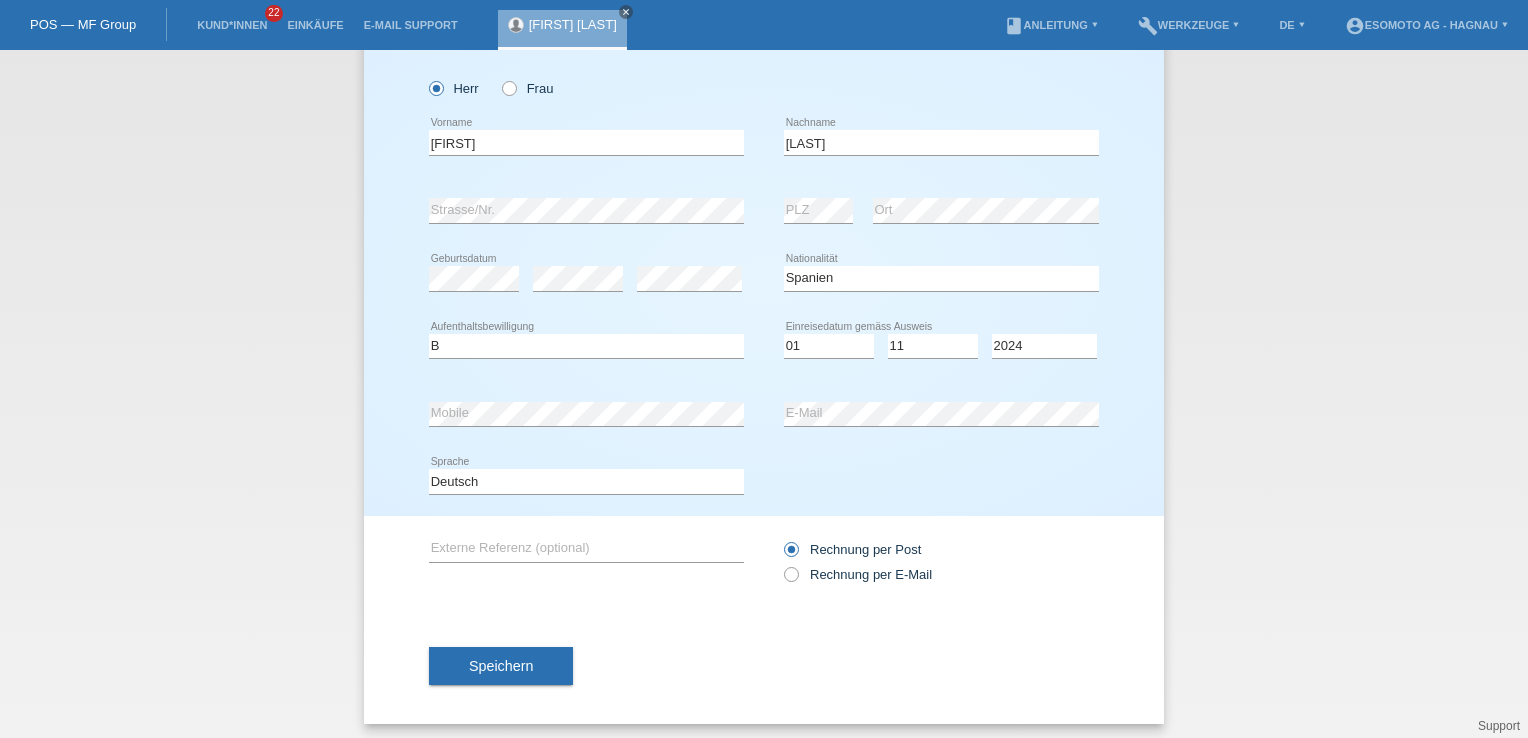 click on "Speichern" at bounding box center [501, 666] 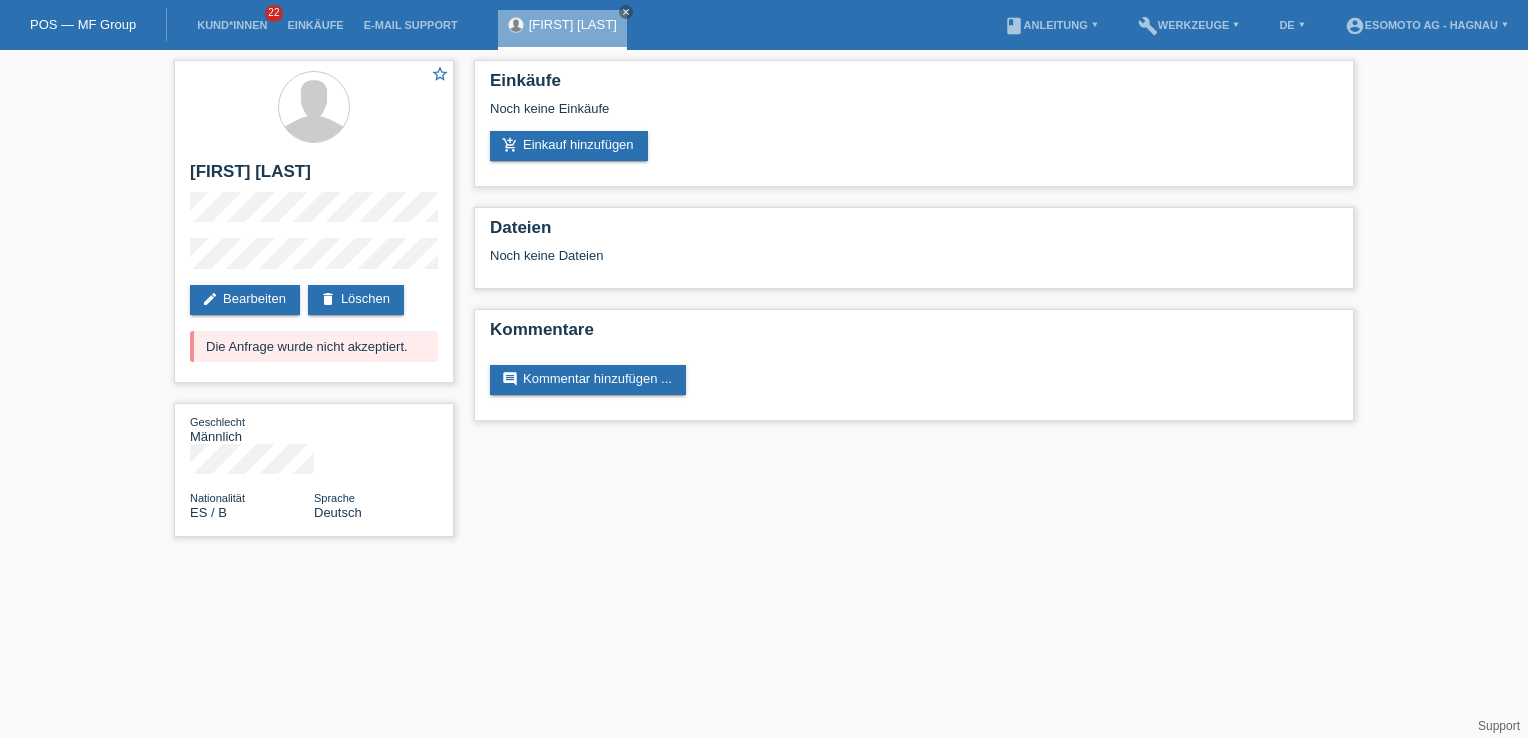 scroll, scrollTop: 0, scrollLeft: 0, axis: both 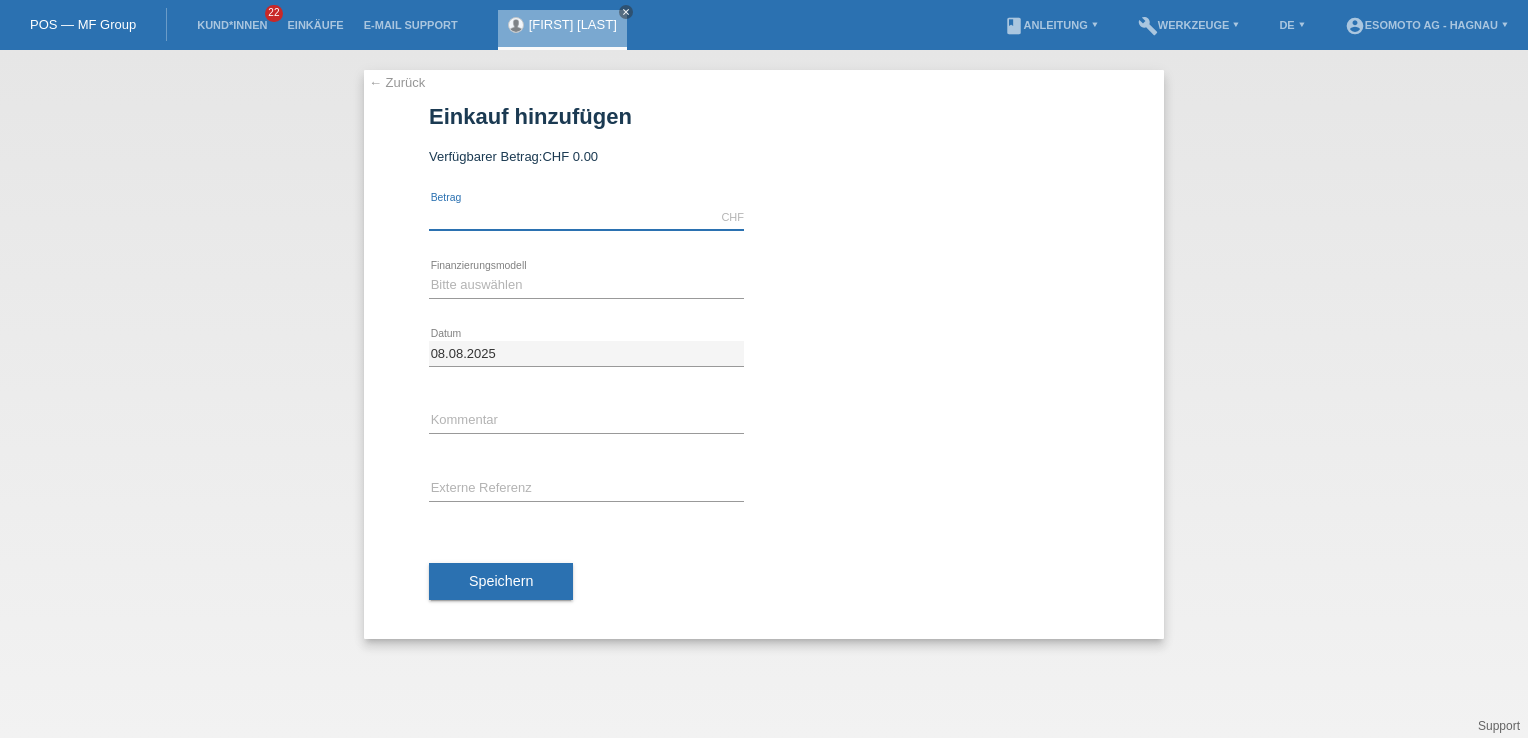 click at bounding box center (586, 217) 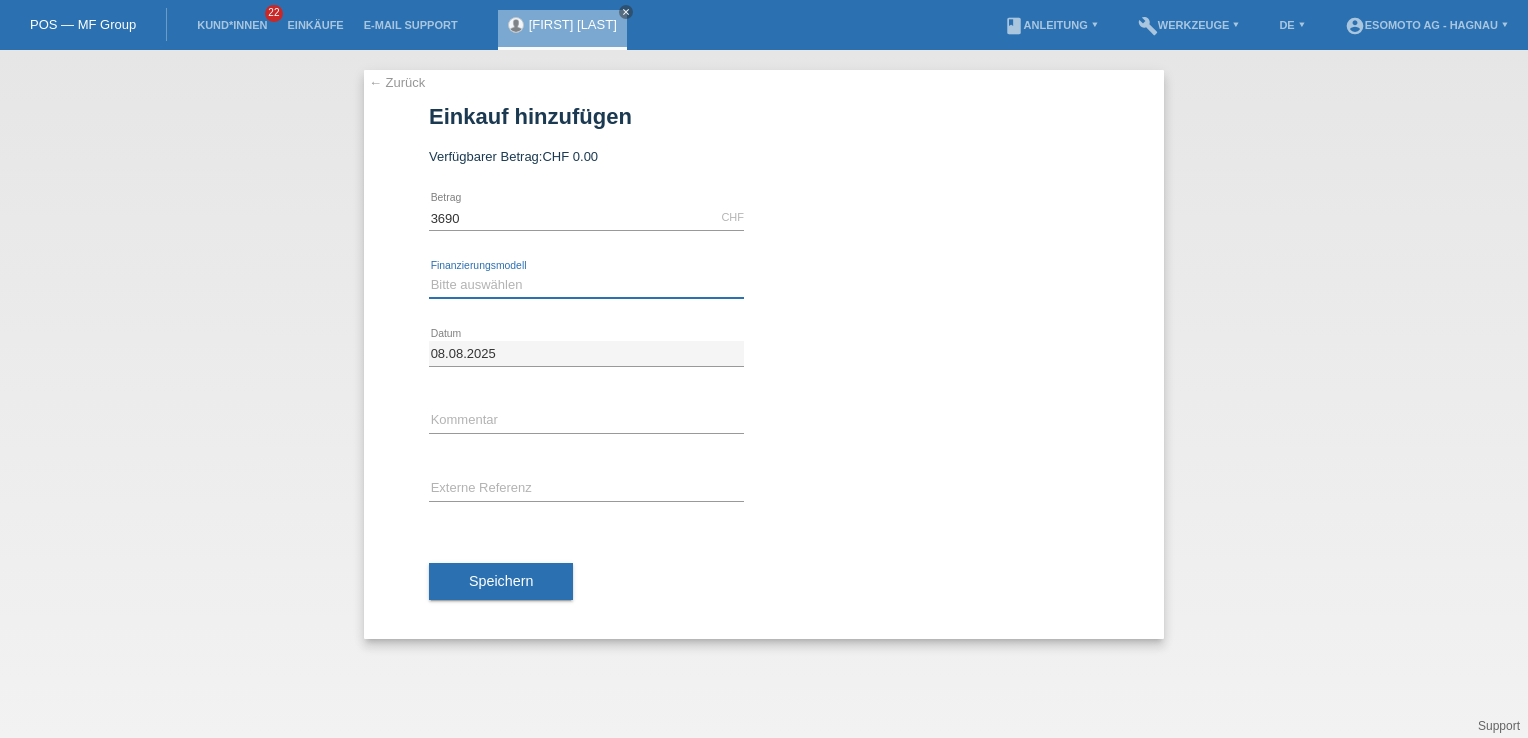 type on "3690.00" 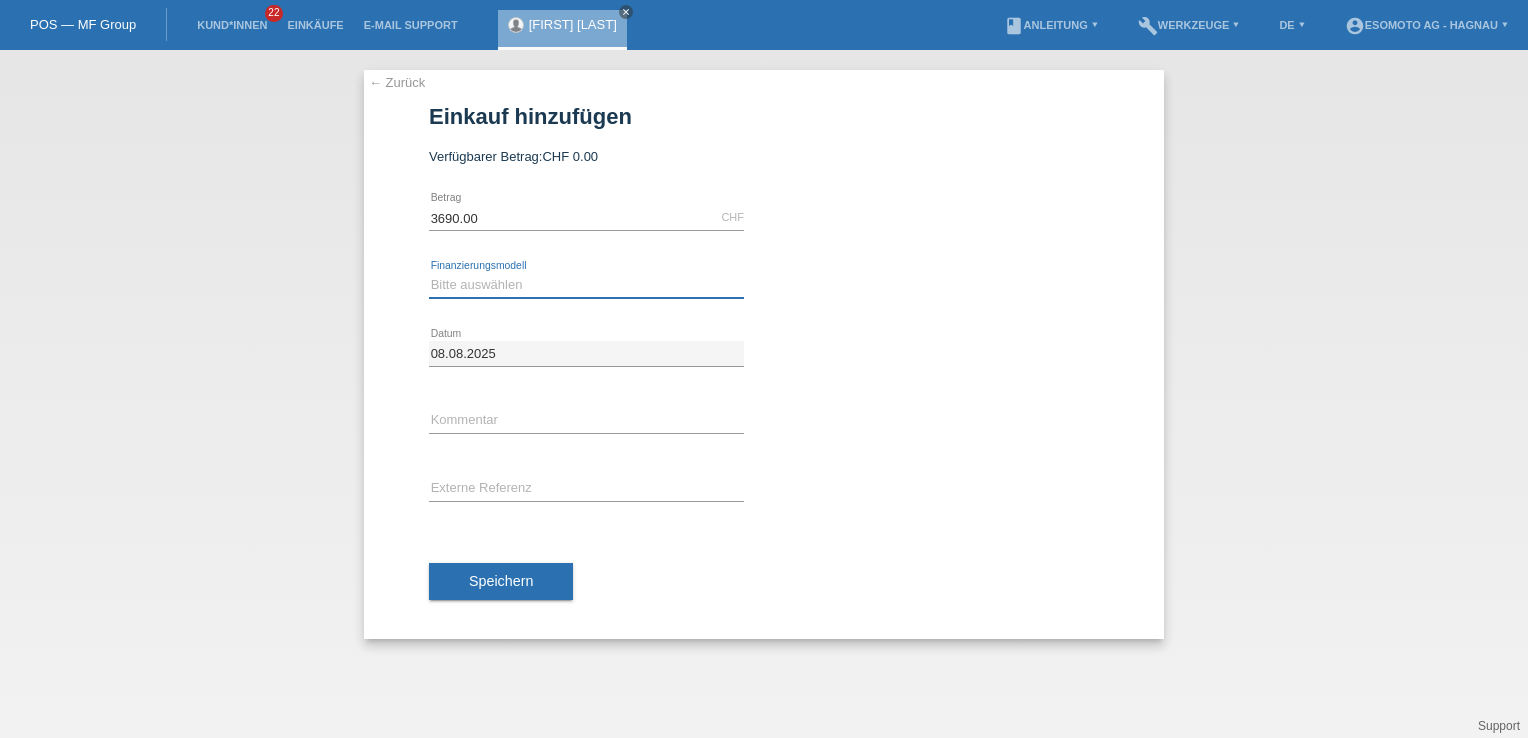 click on "Bitte auswählen
Fixe Raten
Kauf auf Rechnung mit Teilzahlungsoption" at bounding box center (586, 285) 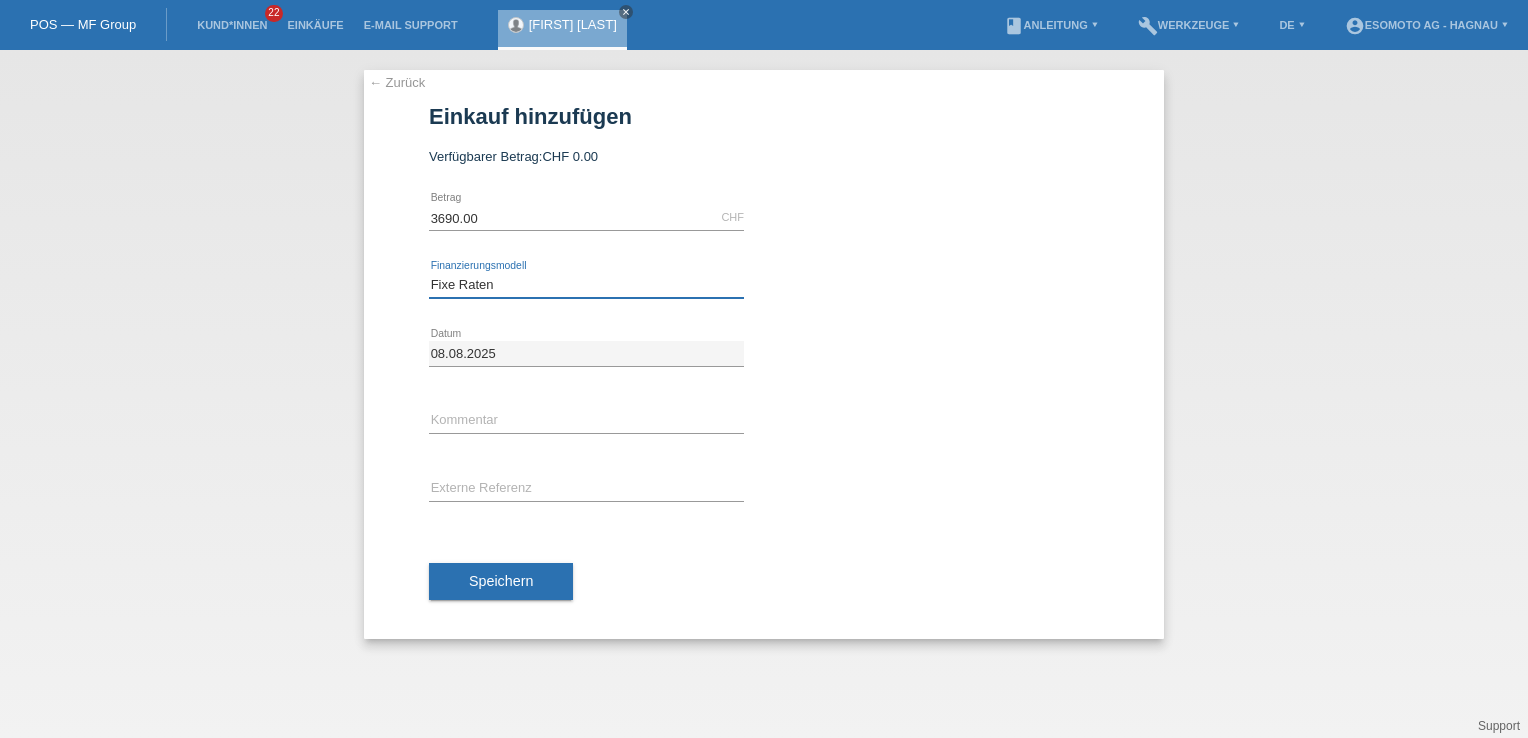 click on "Bitte auswählen
Fixe Raten
Kauf auf Rechnung mit Teilzahlungsoption" at bounding box center (586, 285) 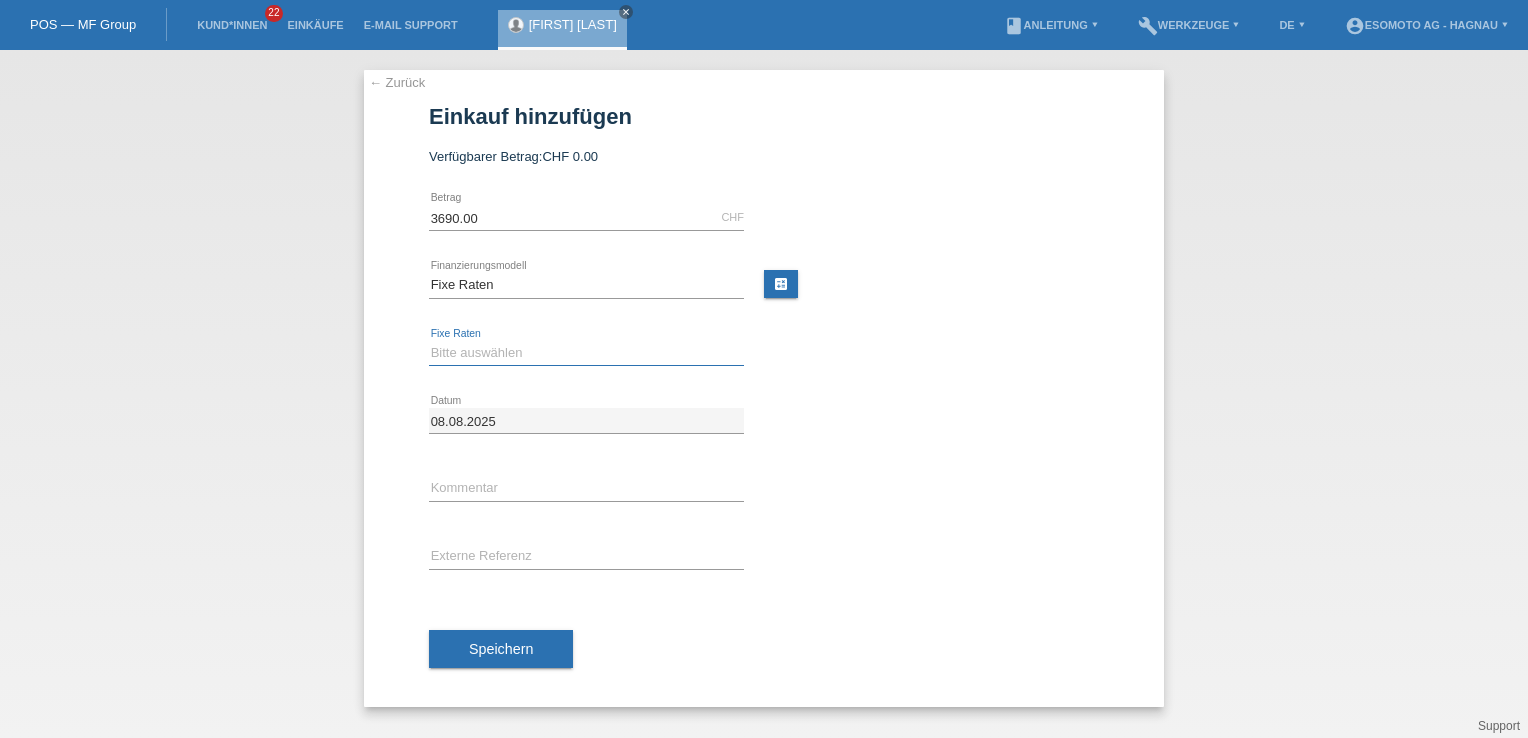 click on "Bitte auswählen
12 Raten
24 Raten
36 Raten
48 Raten" at bounding box center (586, 353) 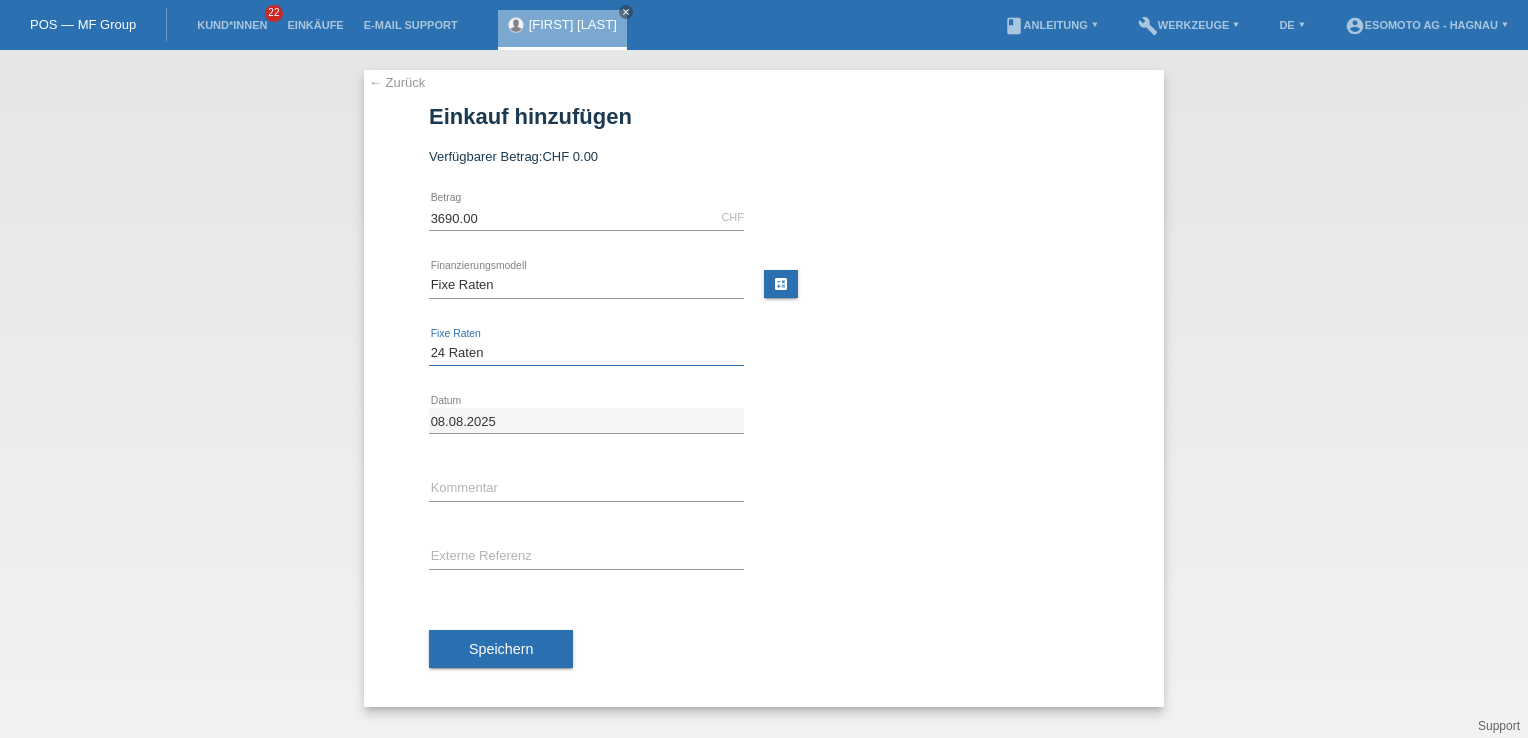 click on "Bitte auswählen
12 Raten
24 Raten
36 Raten
48 Raten" at bounding box center [586, 353] 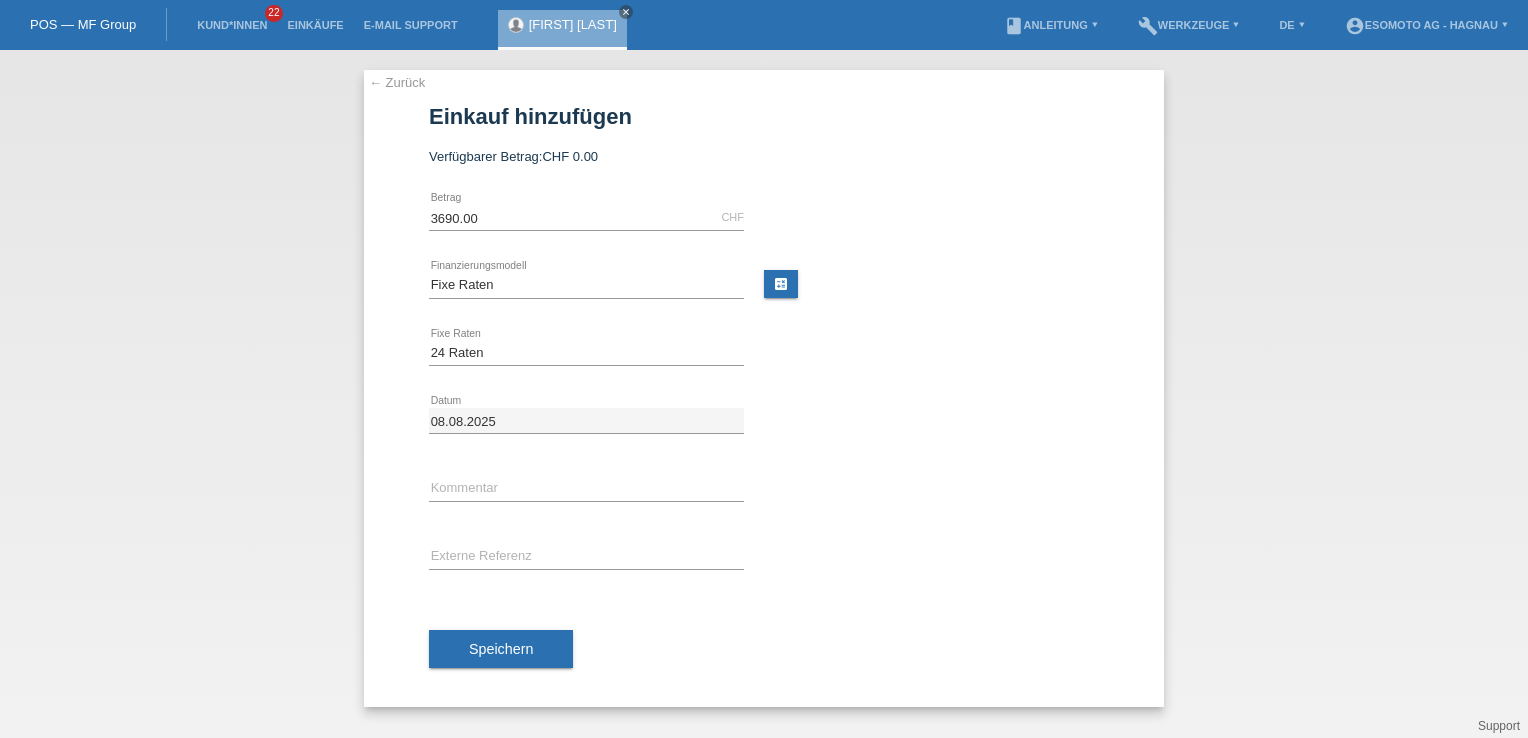 click on "Speichern" at bounding box center [501, 649] 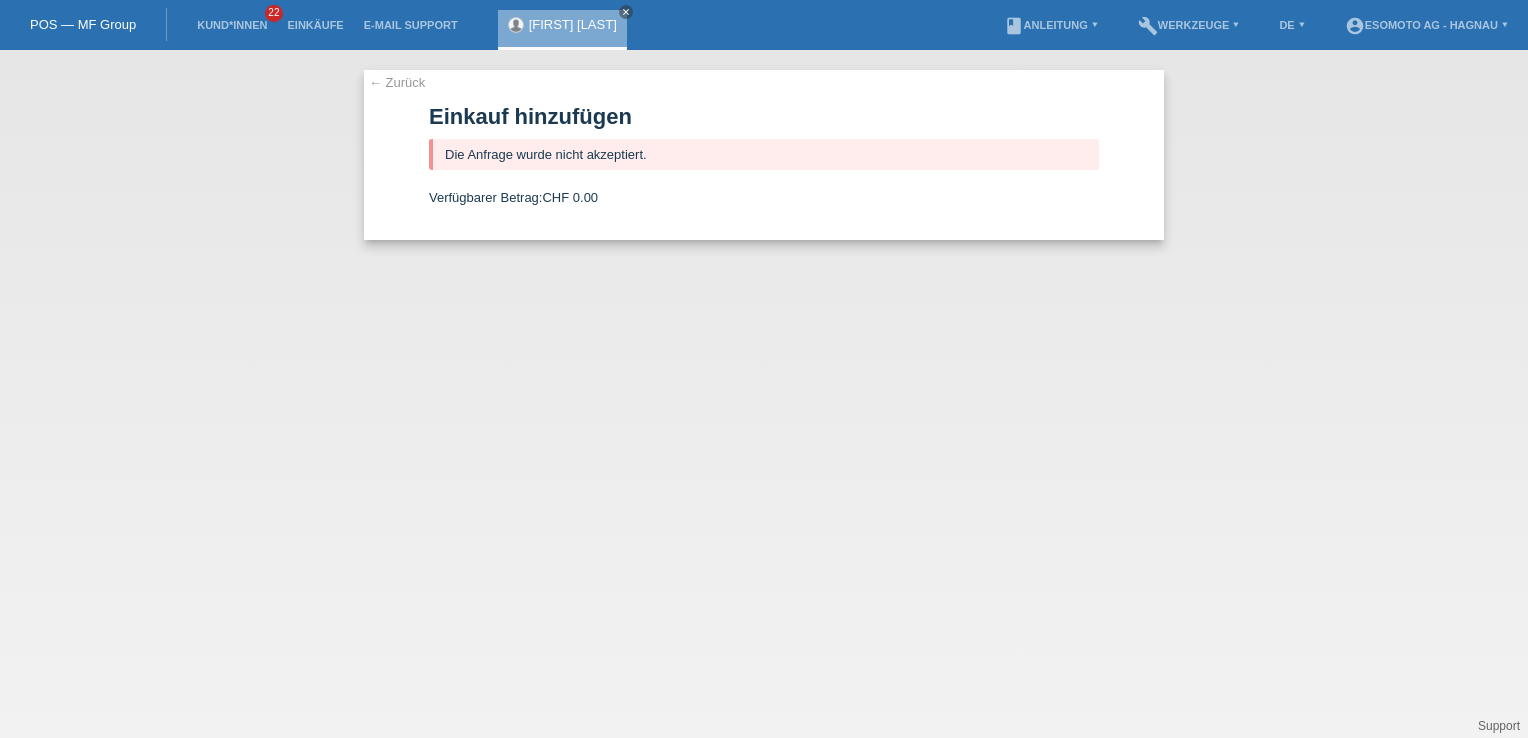 click on "POS — MF Group" at bounding box center (83, 24) 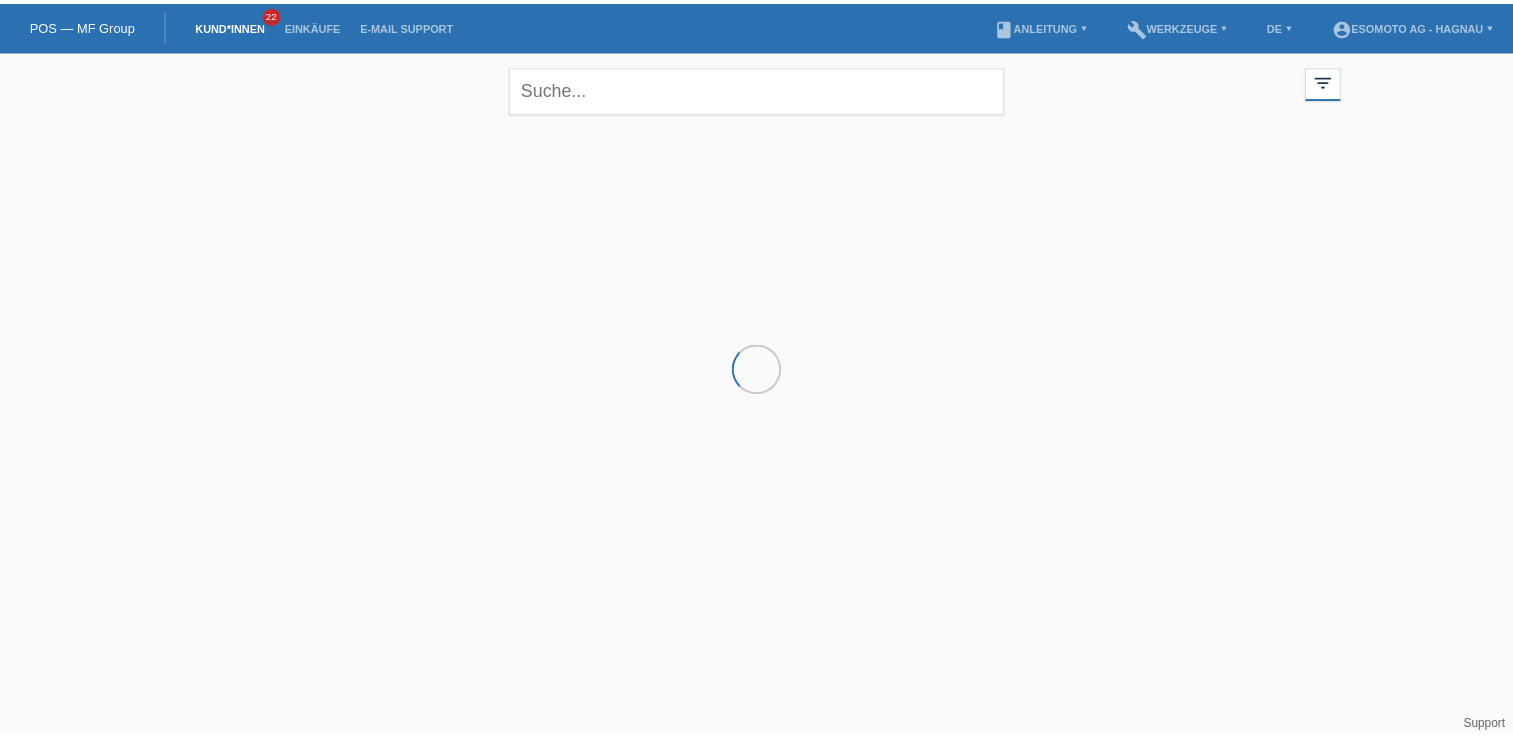 scroll, scrollTop: 0, scrollLeft: 0, axis: both 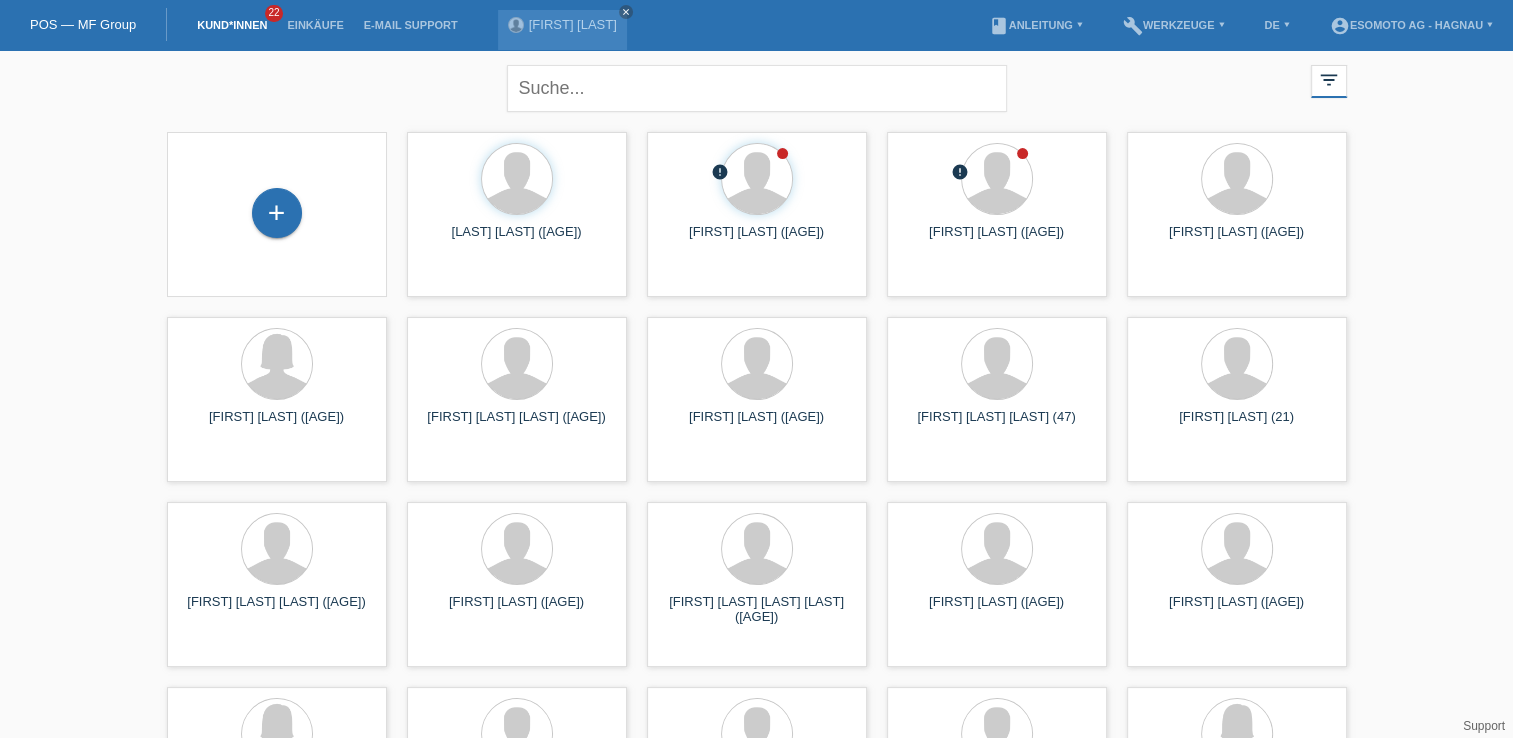 click on "POS — MF Group" at bounding box center (83, 24) 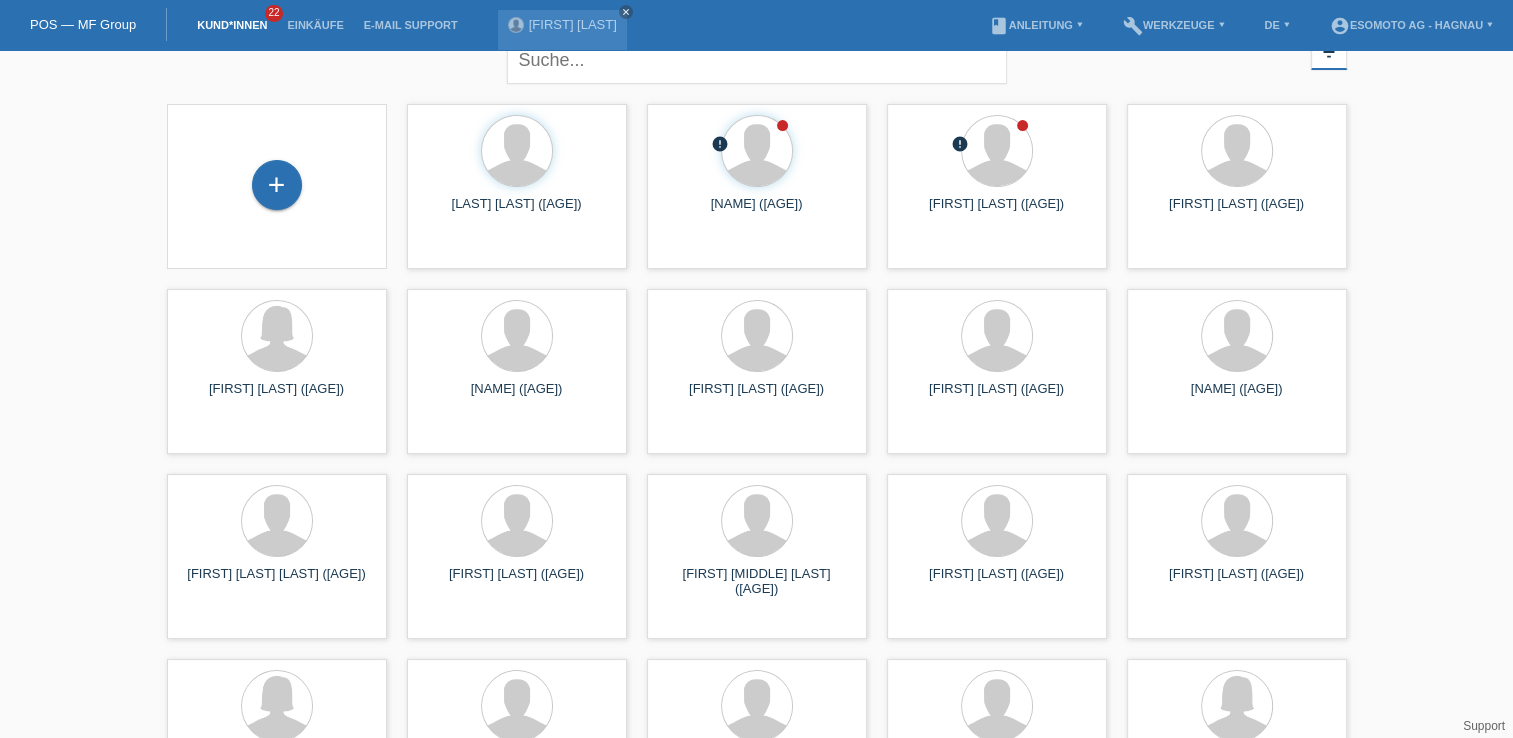 scroll, scrollTop: 0, scrollLeft: 0, axis: both 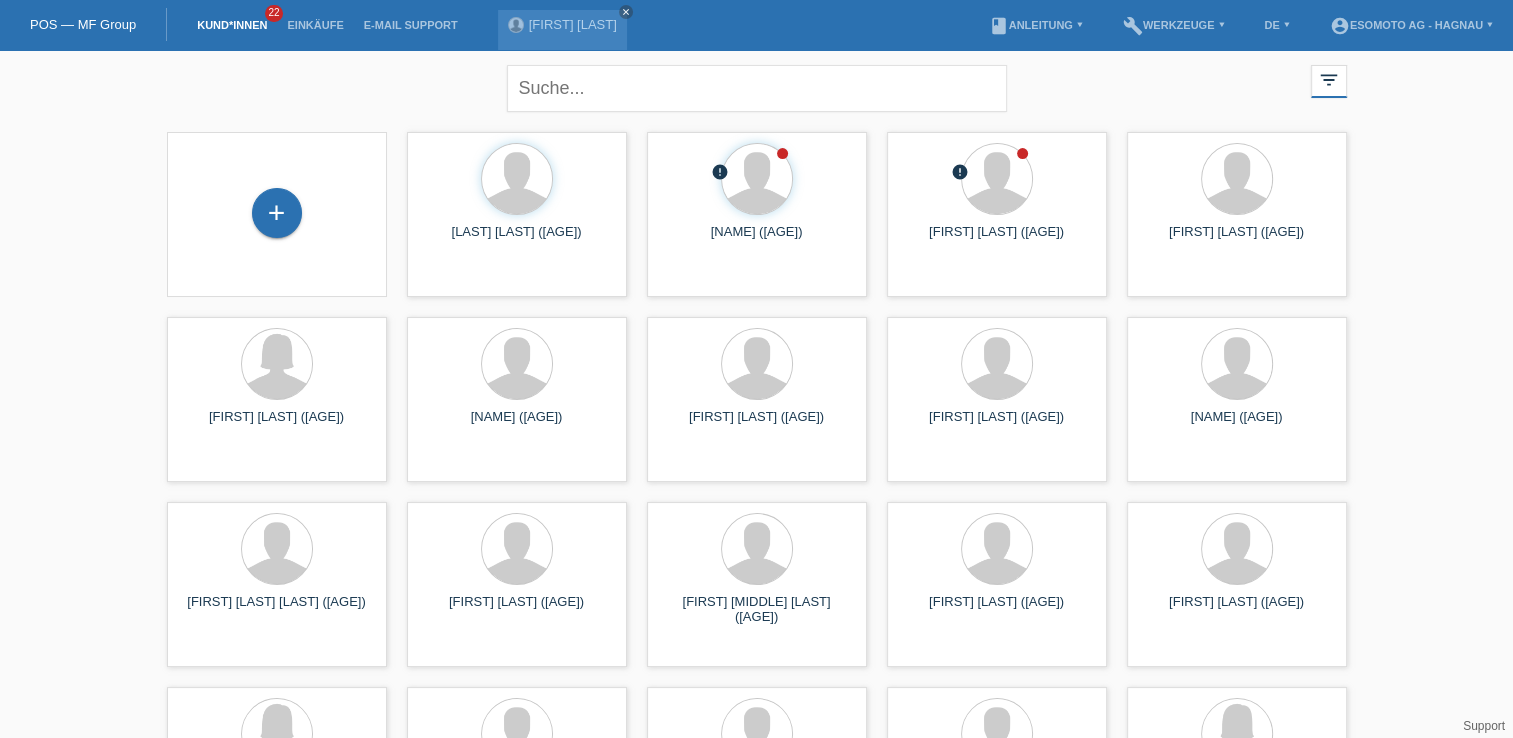 click on "E-Mail Support" at bounding box center (411, 25) 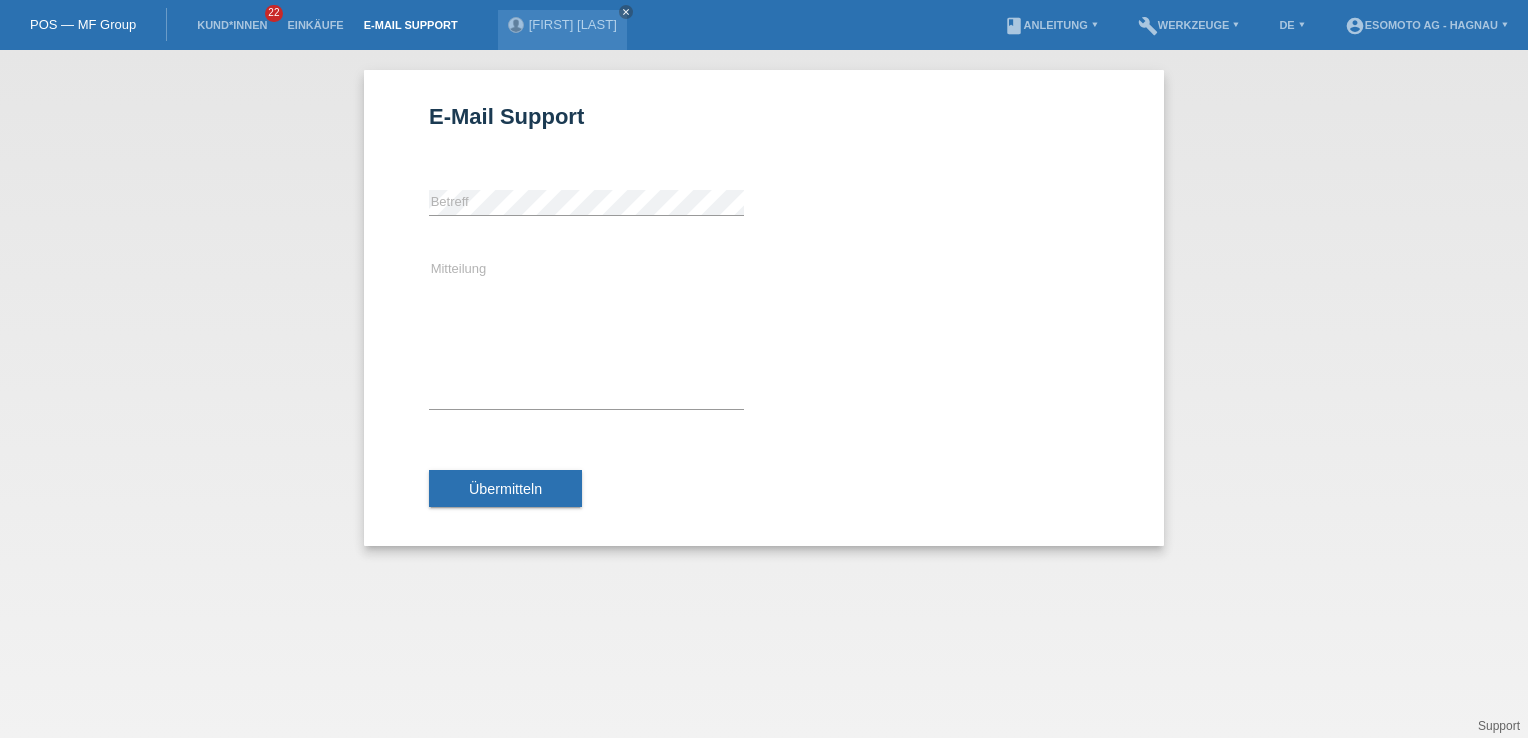 scroll, scrollTop: 0, scrollLeft: 0, axis: both 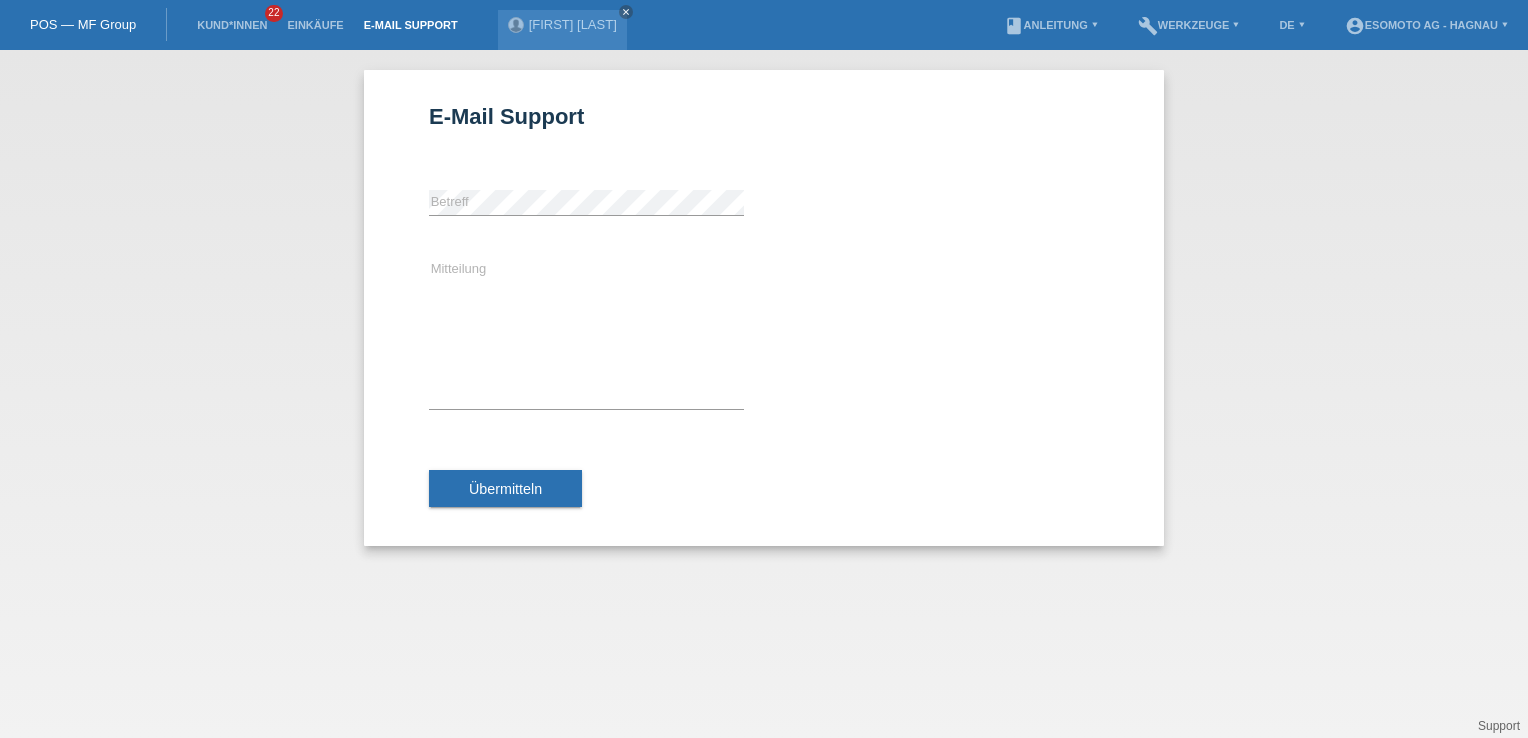 click on "Einkäufe" at bounding box center (315, 25) 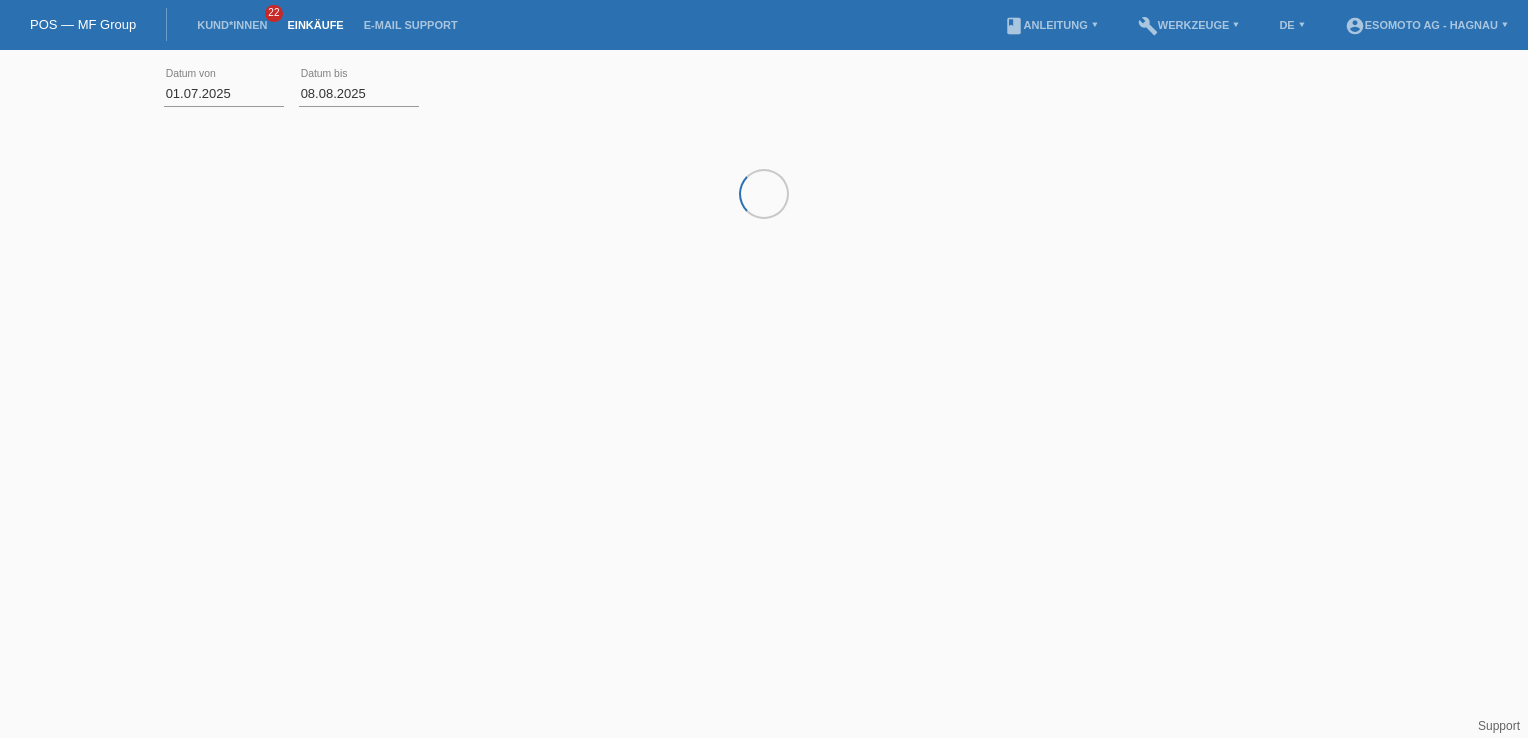 scroll, scrollTop: 0, scrollLeft: 0, axis: both 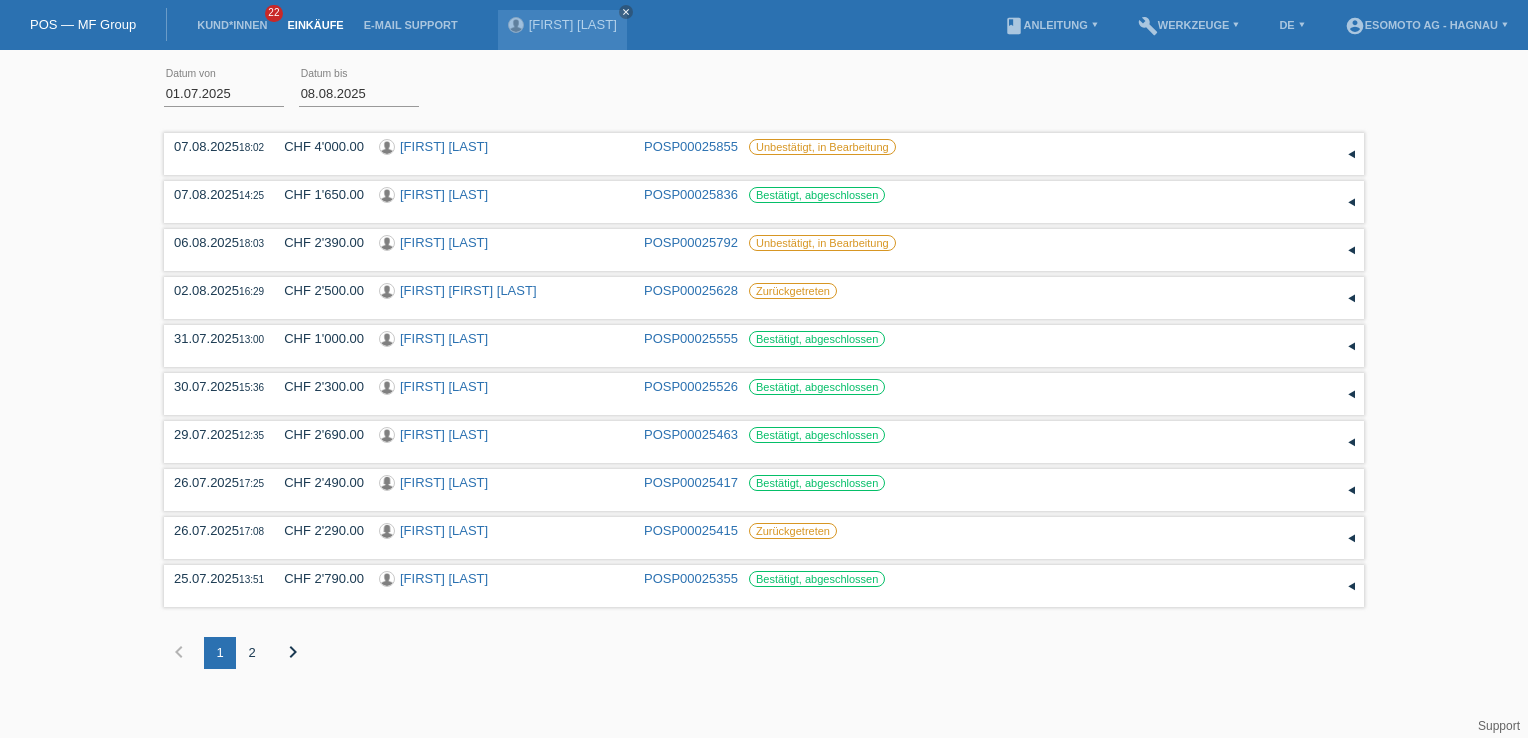 click on "POS — MF Group" at bounding box center [83, 24] 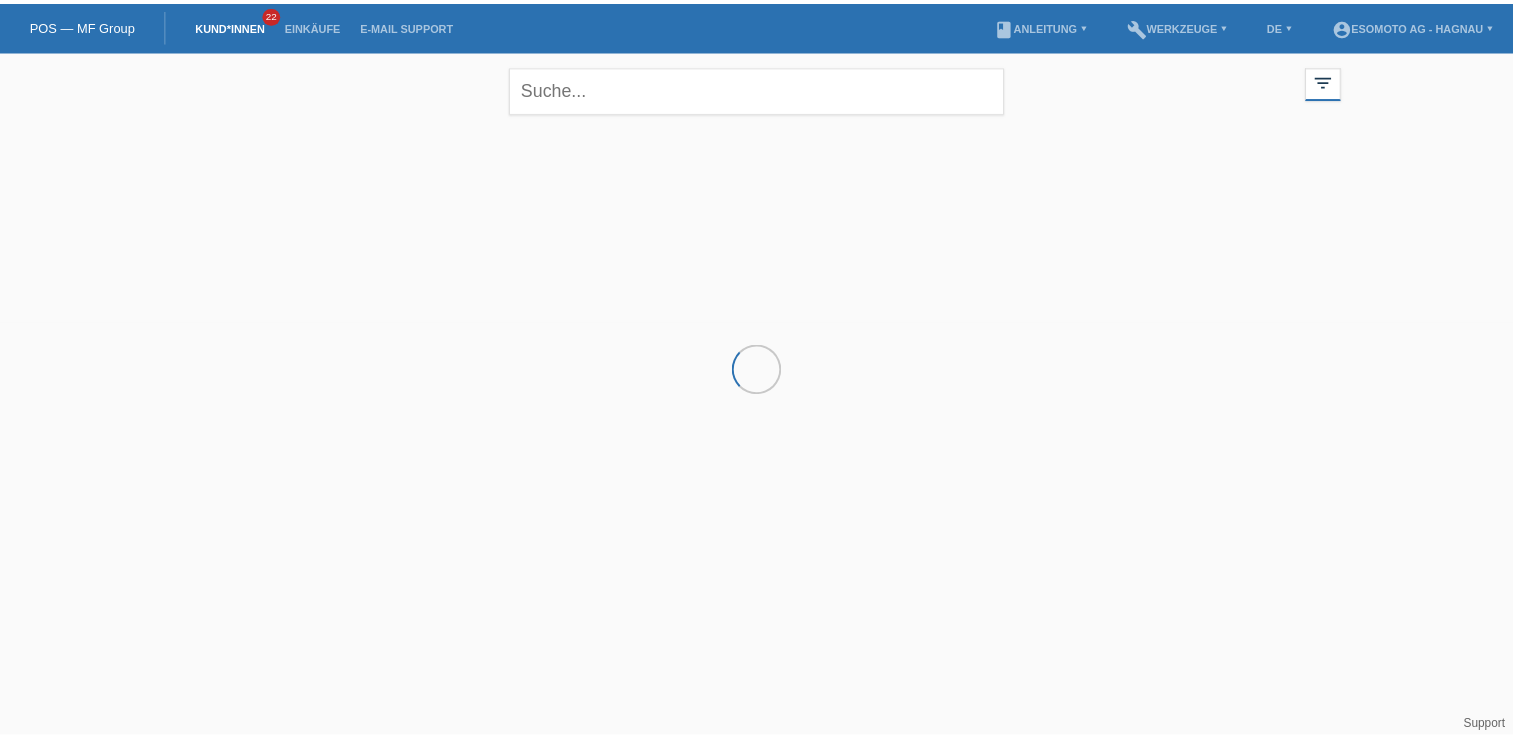 scroll, scrollTop: 0, scrollLeft: 0, axis: both 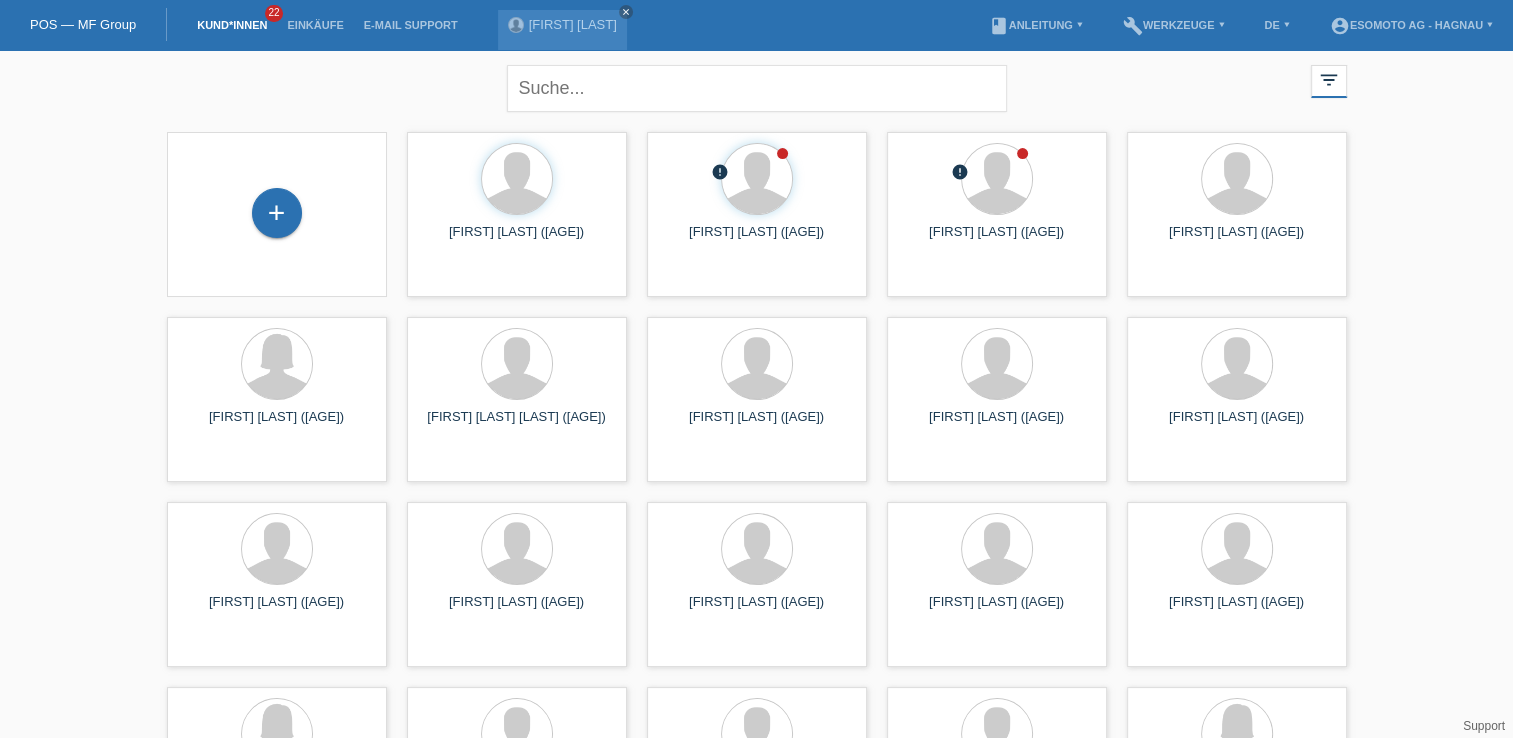 click on "Support" at bounding box center [1484, 726] 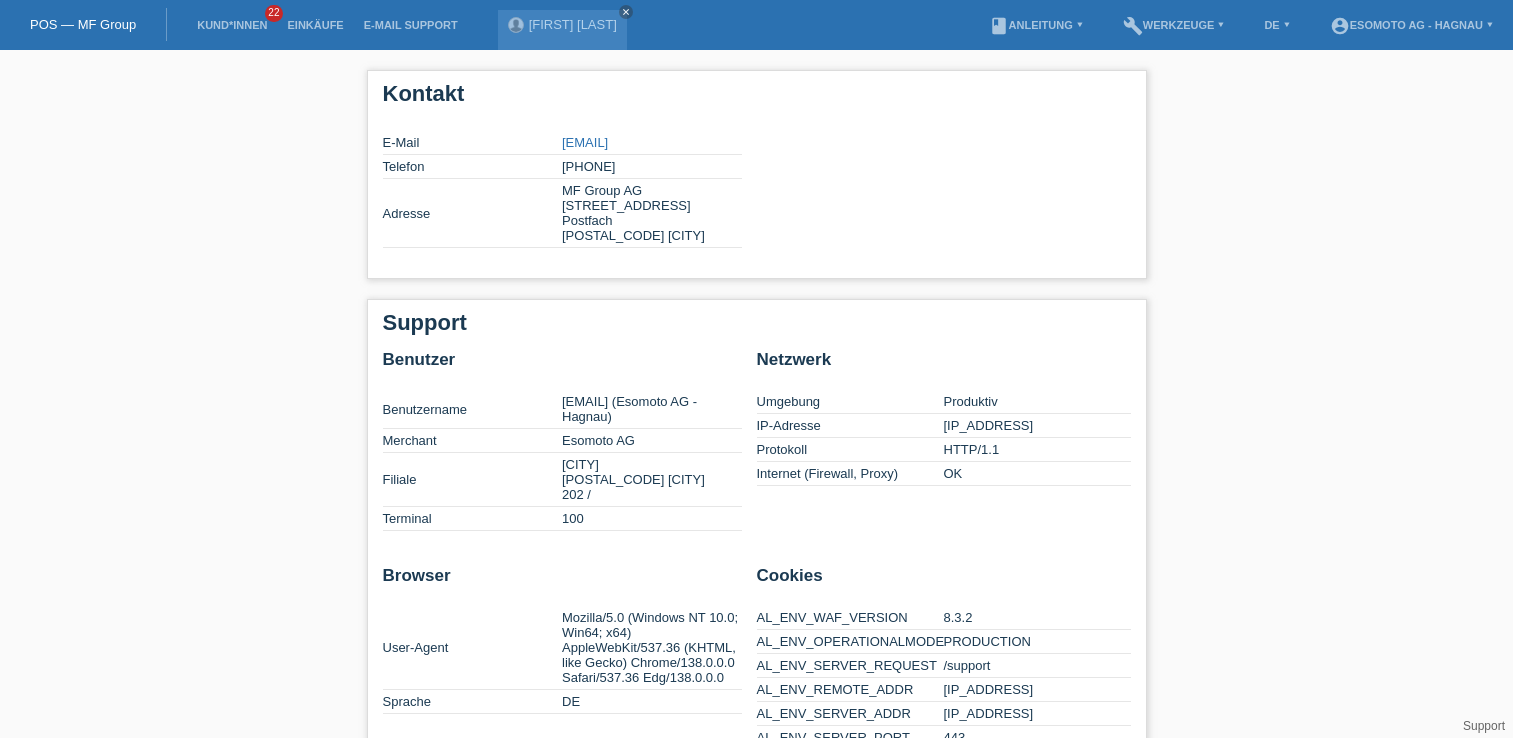scroll, scrollTop: 0, scrollLeft: 0, axis: both 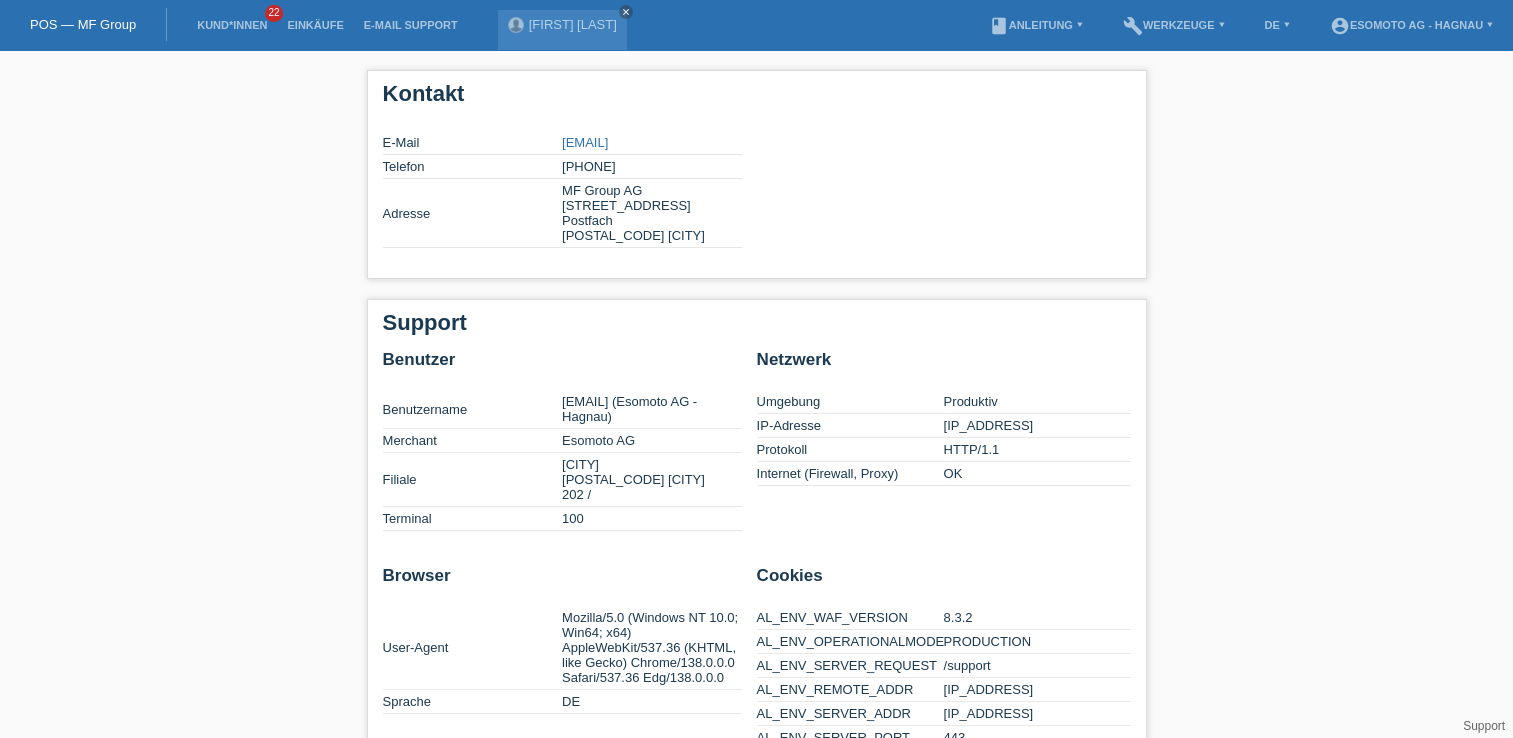 drag, startPoint x: 668, startPoint y: 168, endPoint x: 557, endPoint y: 162, distance: 111.16204 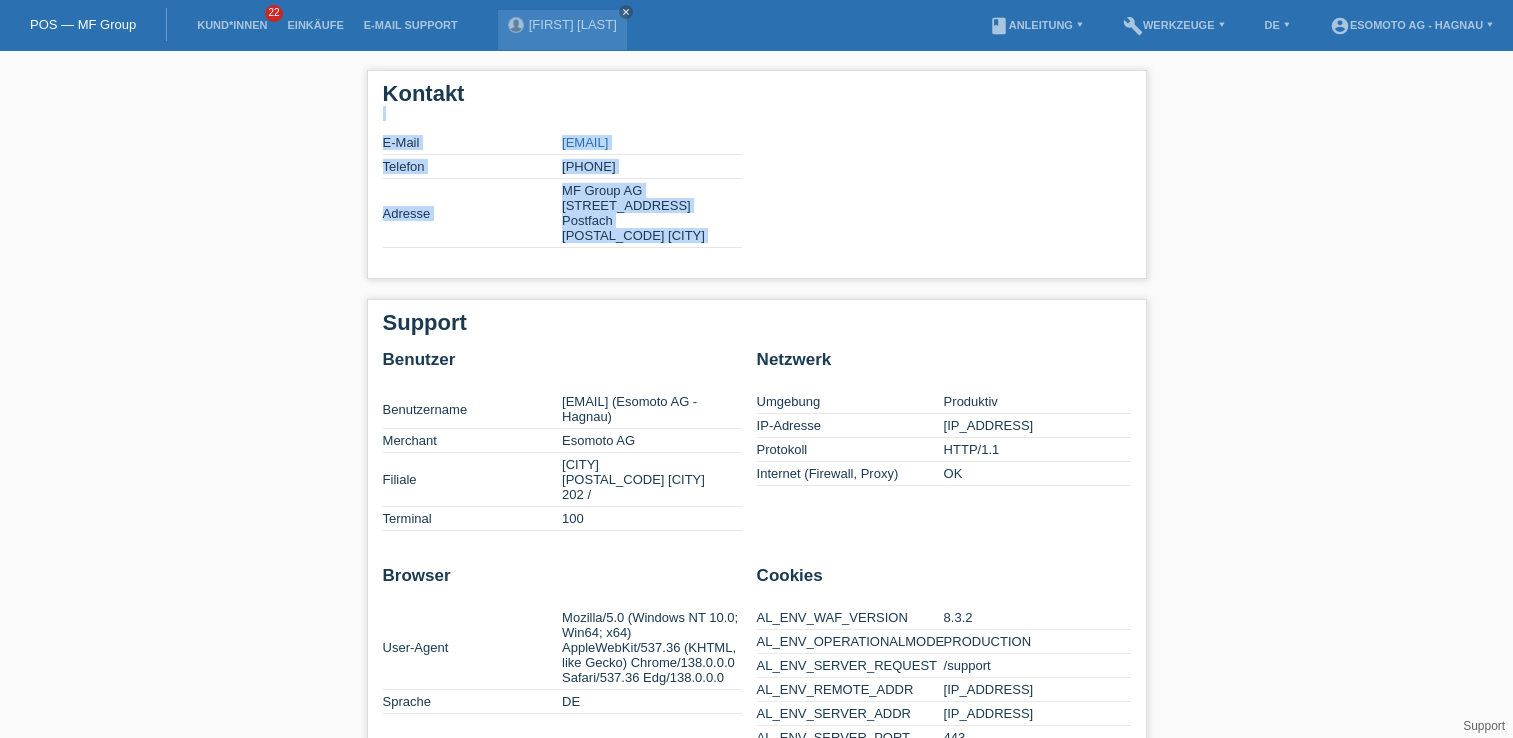 drag, startPoint x: 985, startPoint y: 136, endPoint x: 666, endPoint y: -54, distance: 371.2964 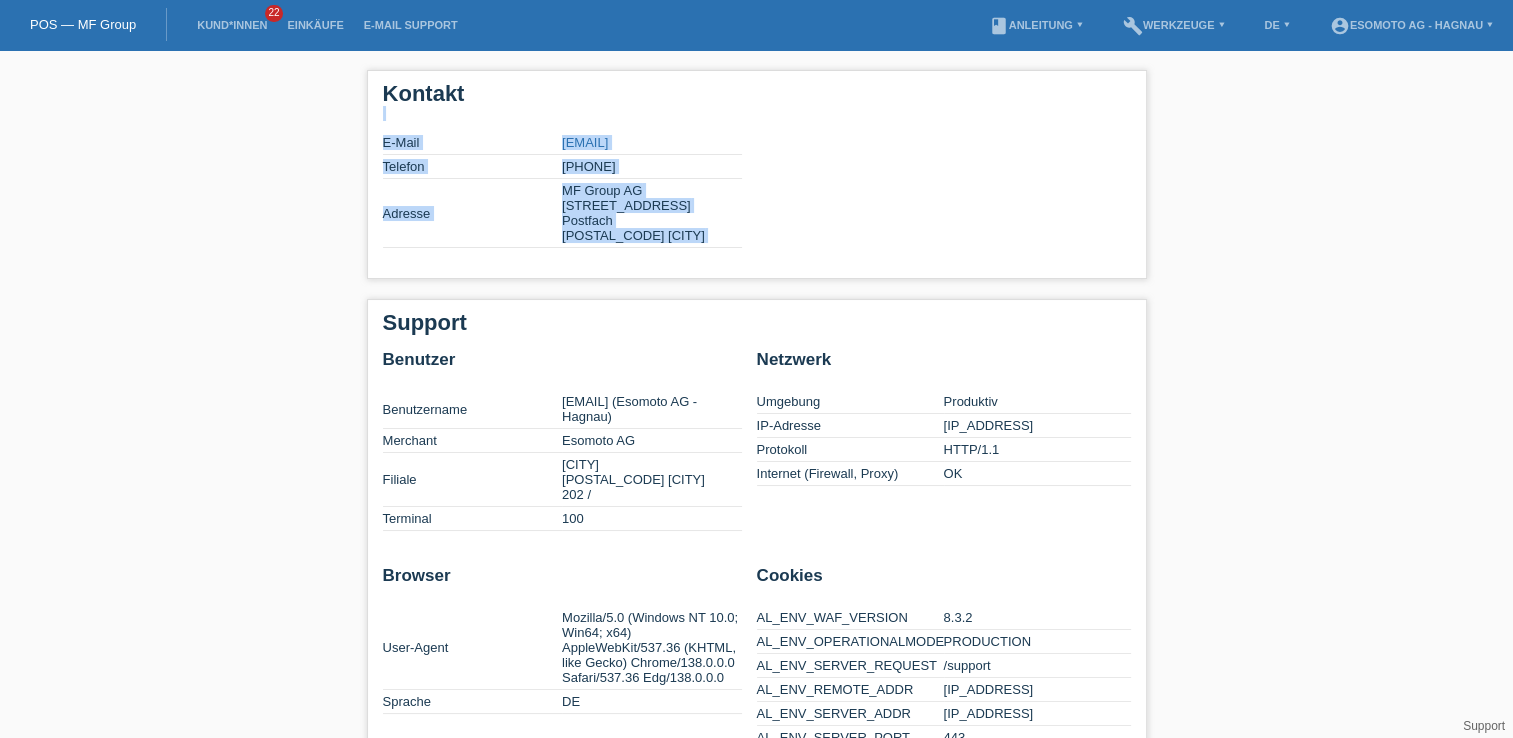 click on "Kontakt
E-Mail
partner@mfgroup.ch
Telefon
+41 58 806 06 31
Adresse
MF Group AG
Kornhausstrasse 25
Postfach
9001 St. Gallen
Support" at bounding box center (756, 619) 